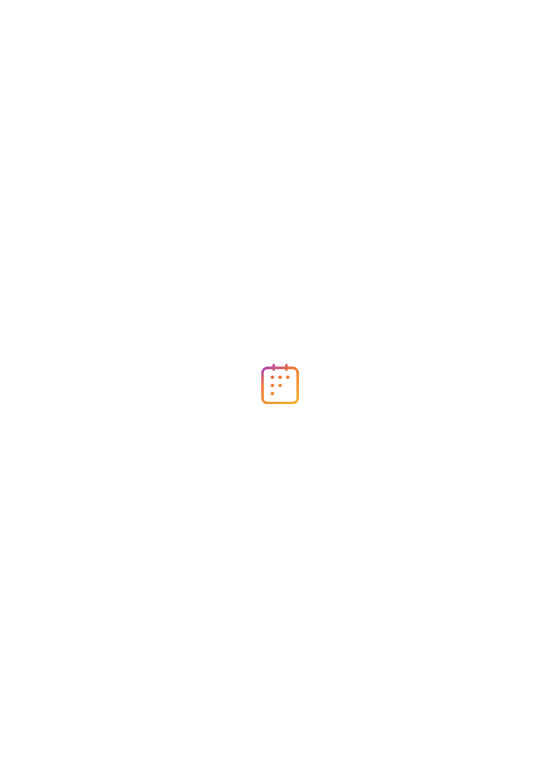 scroll, scrollTop: 0, scrollLeft: 0, axis: both 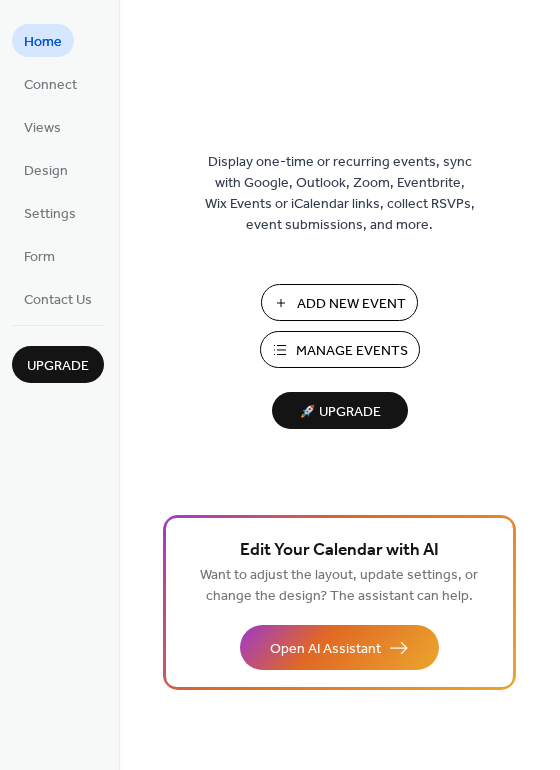 click on "Manage Events" at bounding box center (352, 351) 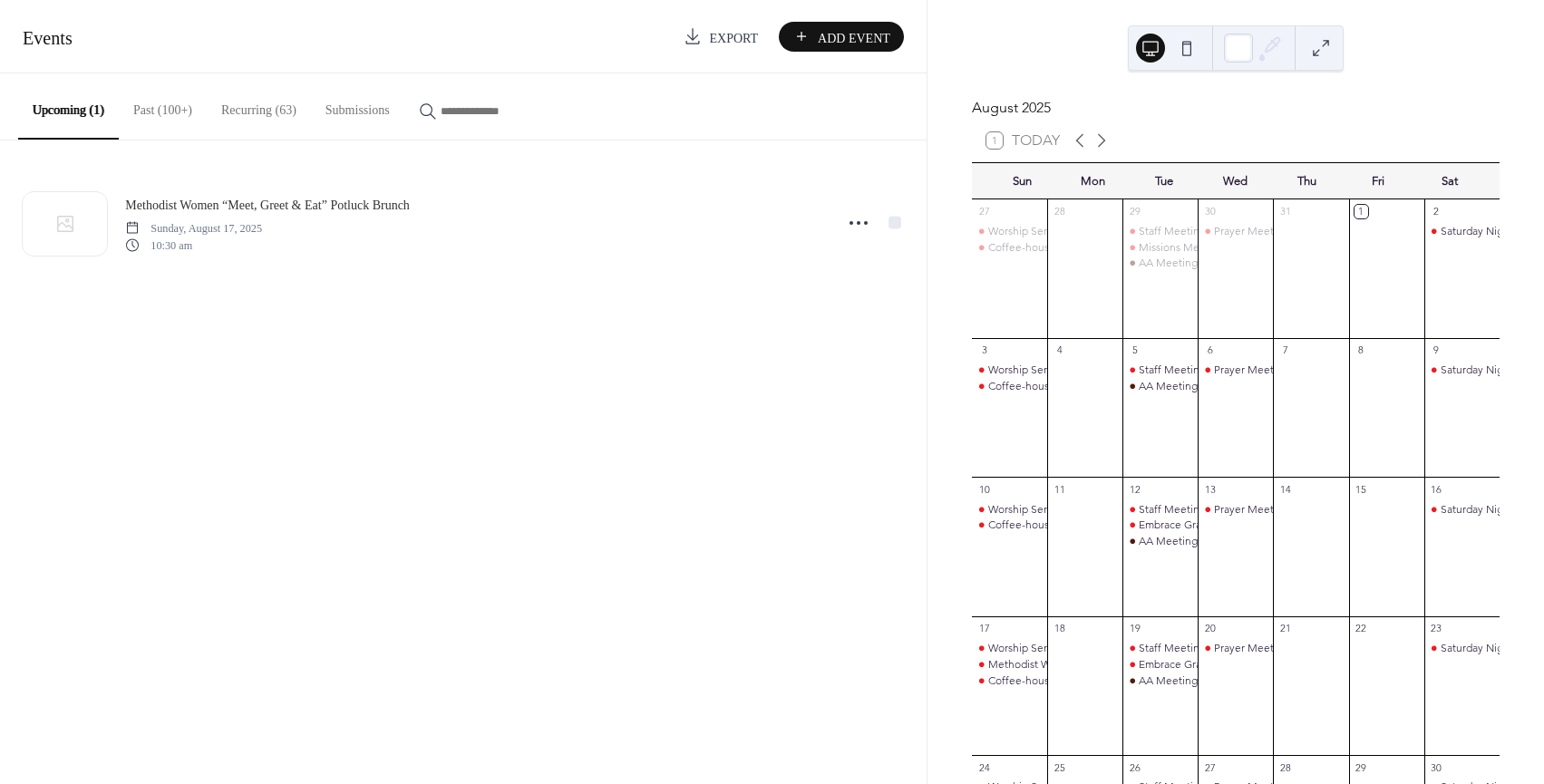scroll, scrollTop: 0, scrollLeft: 0, axis: both 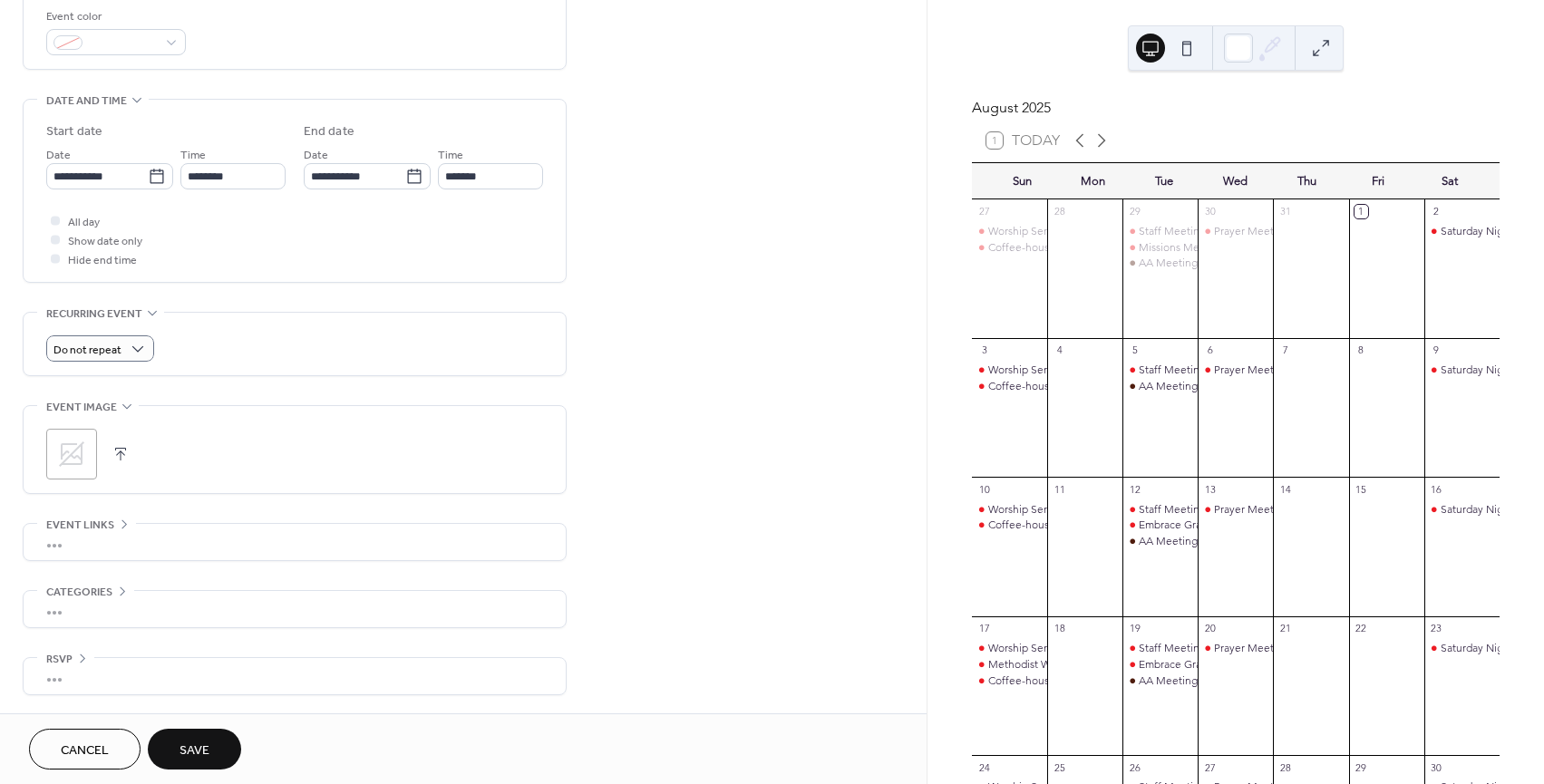 type on "**********" 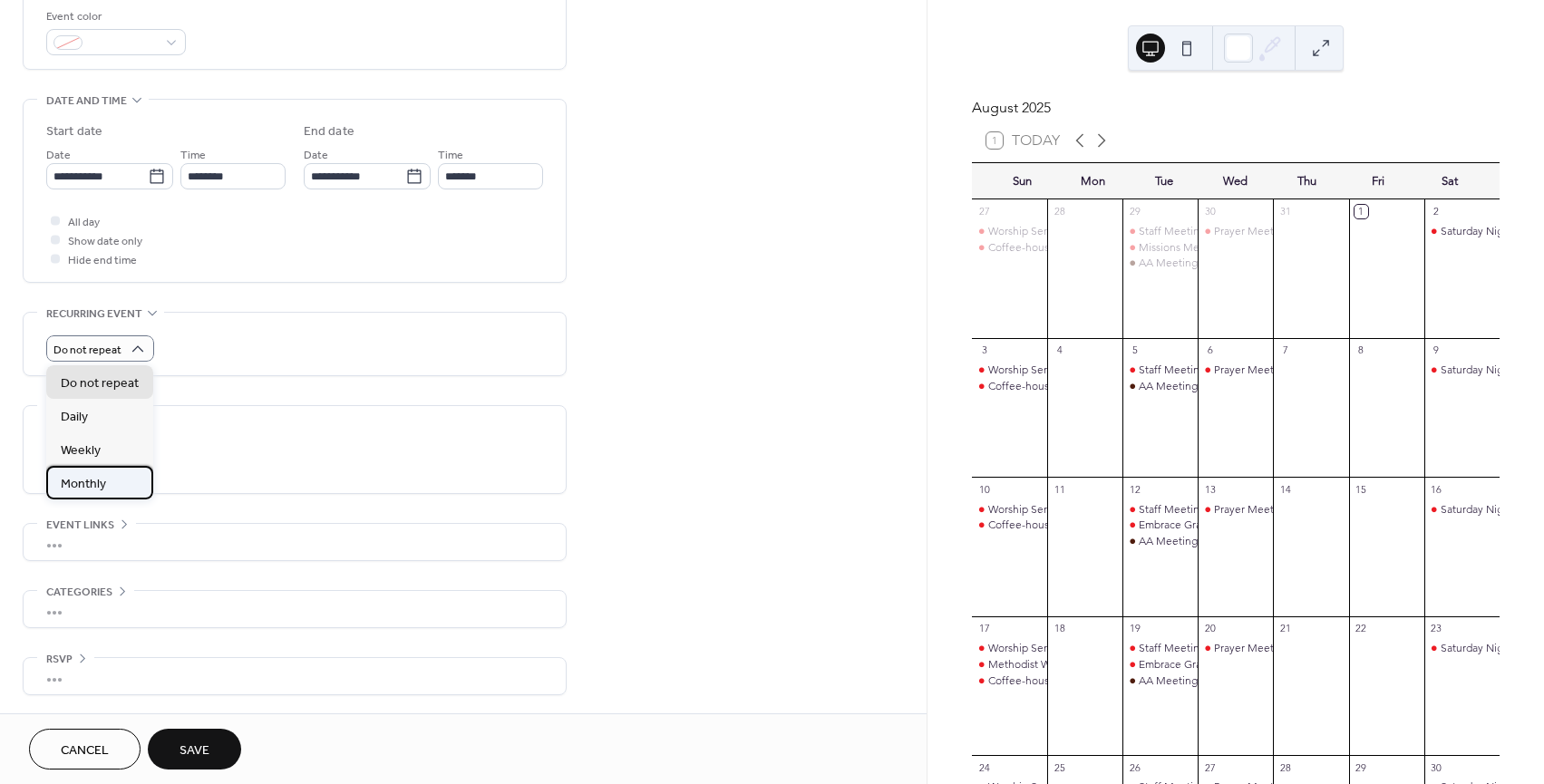 click on "Monthly" at bounding box center (83, 484) 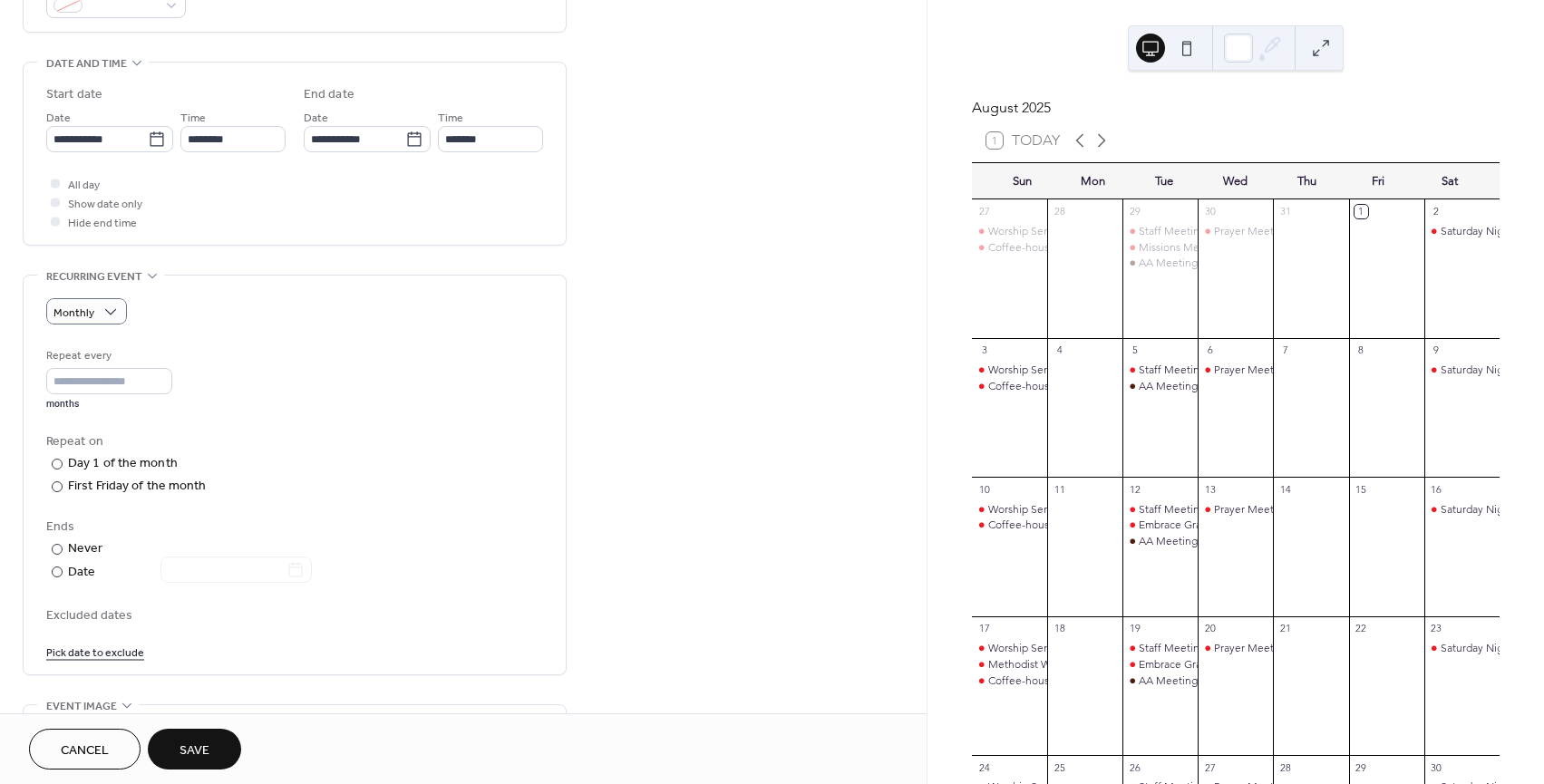 scroll, scrollTop: 527, scrollLeft: 0, axis: vertical 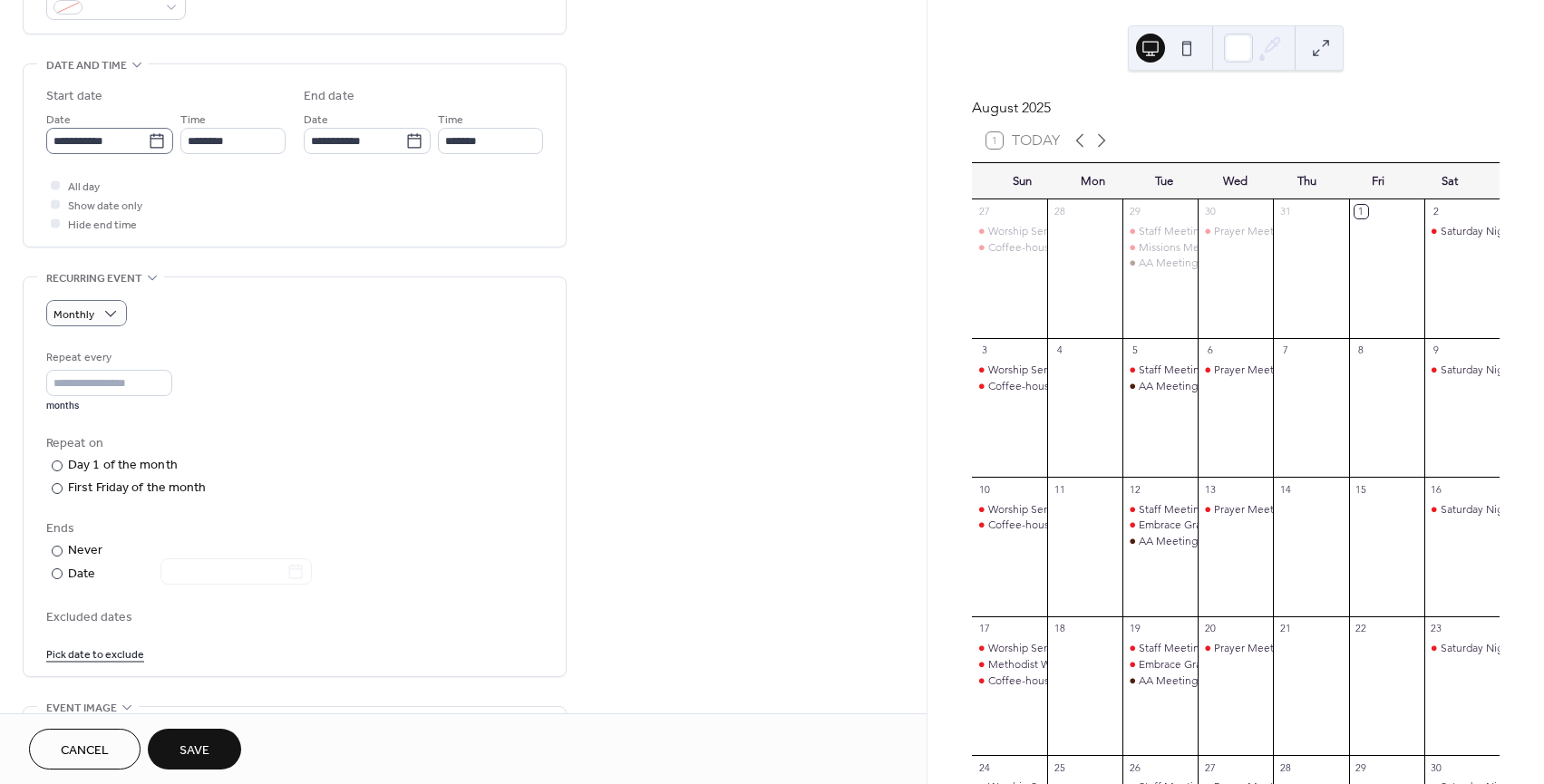 click 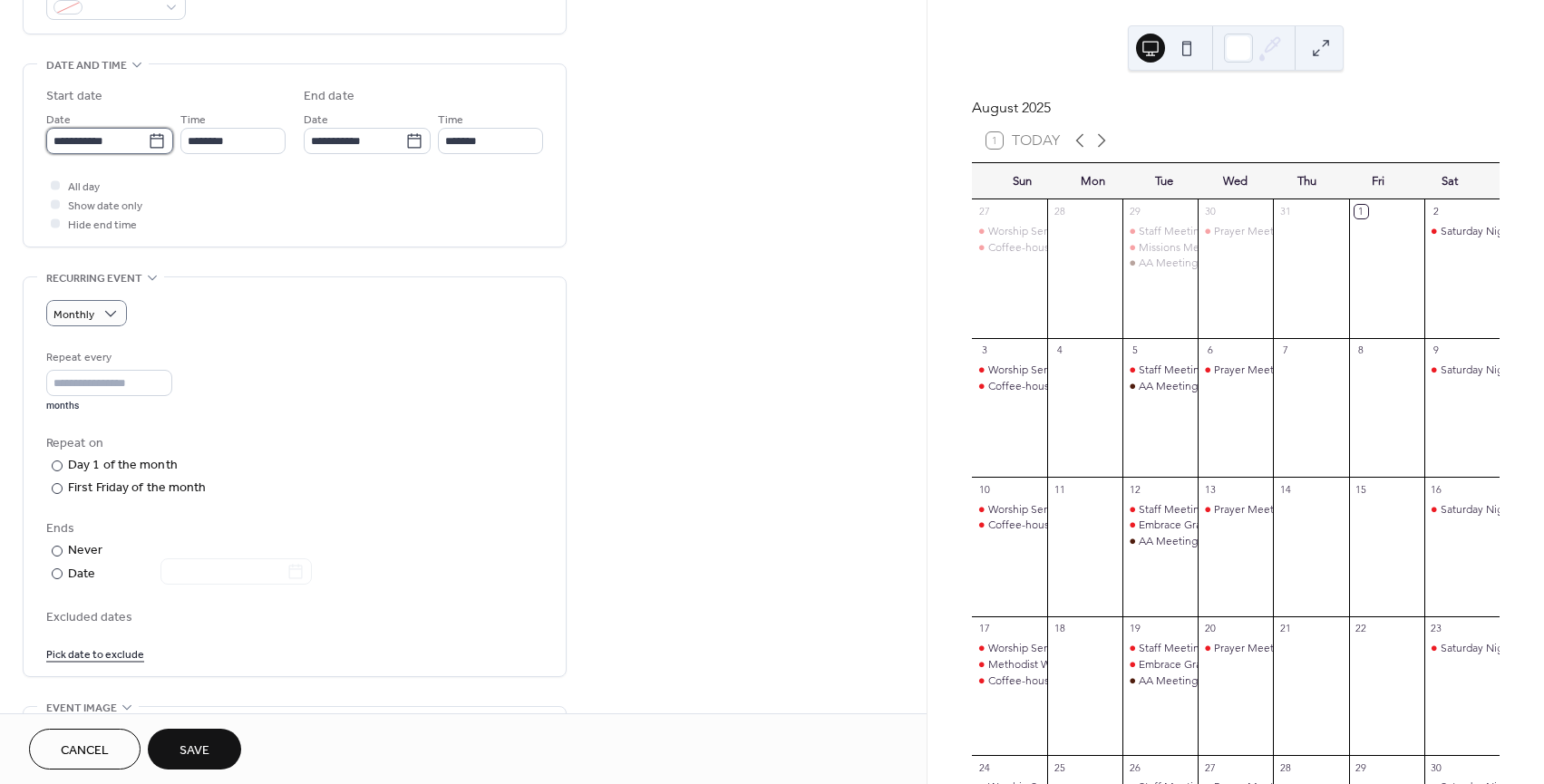 click on "**********" at bounding box center [97, 140] 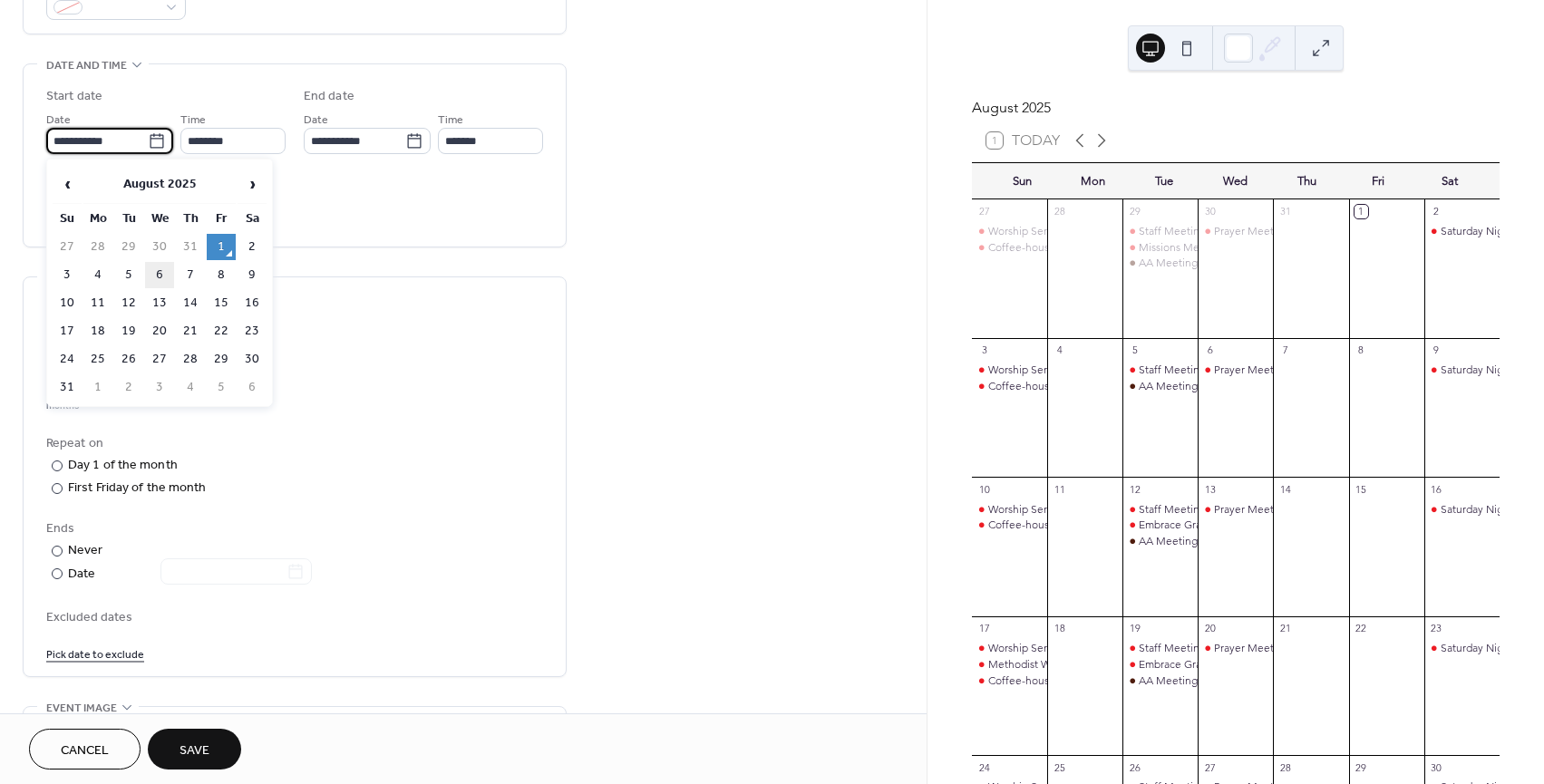 click on "6" at bounding box center [160, 275] 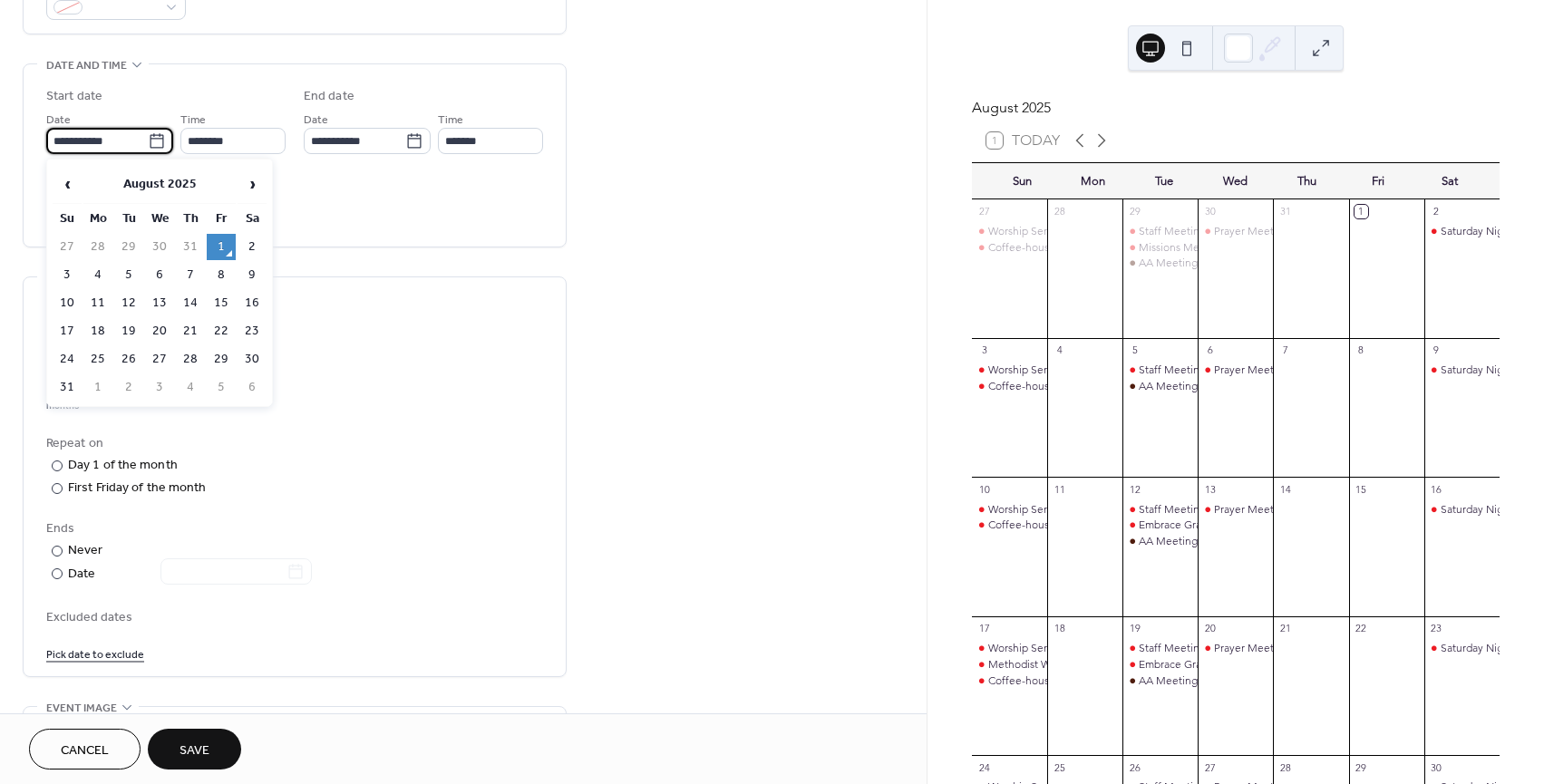 type on "**********" 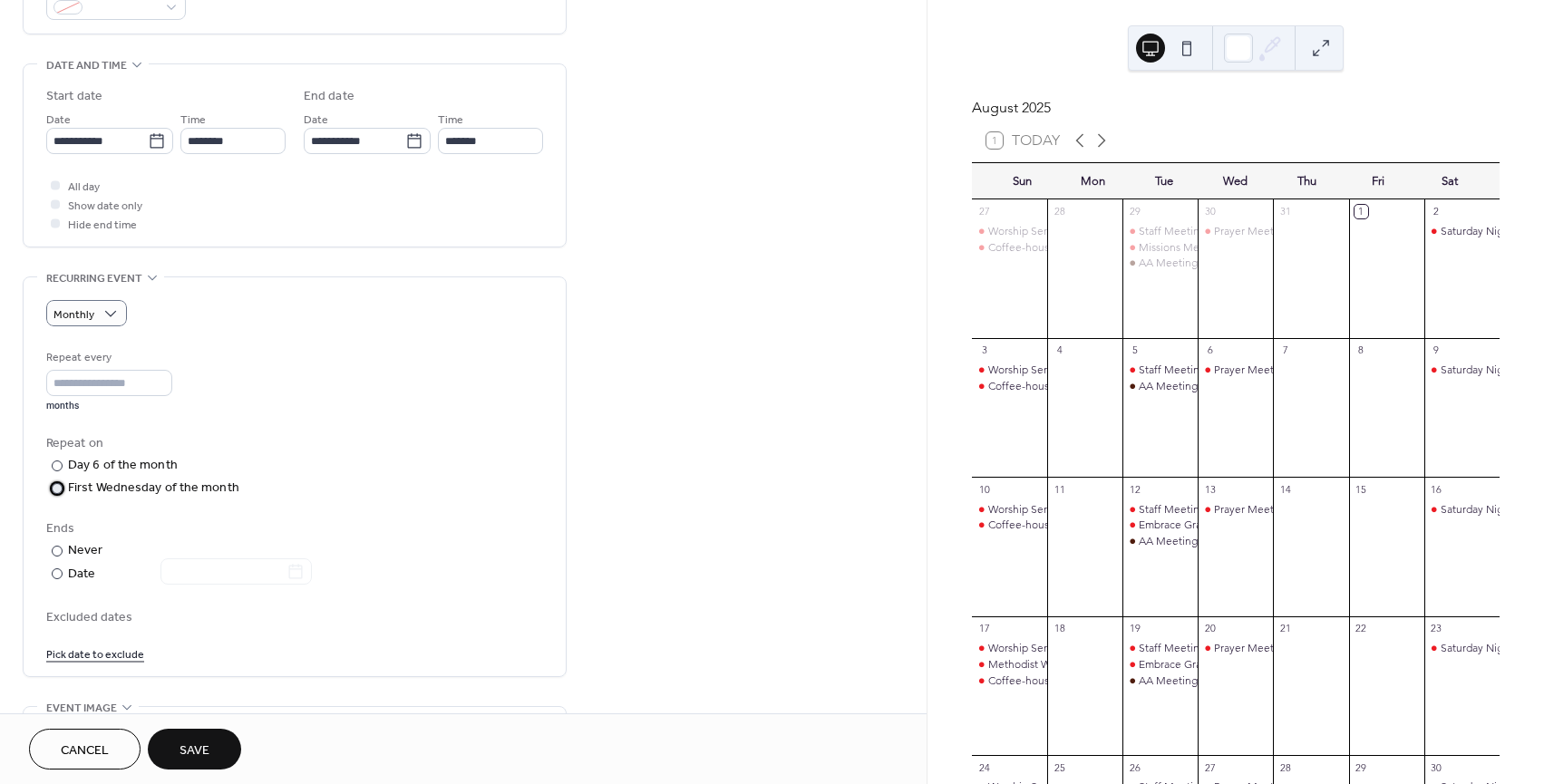 click on "First Wednesday of the month" at bounding box center (153, 488) 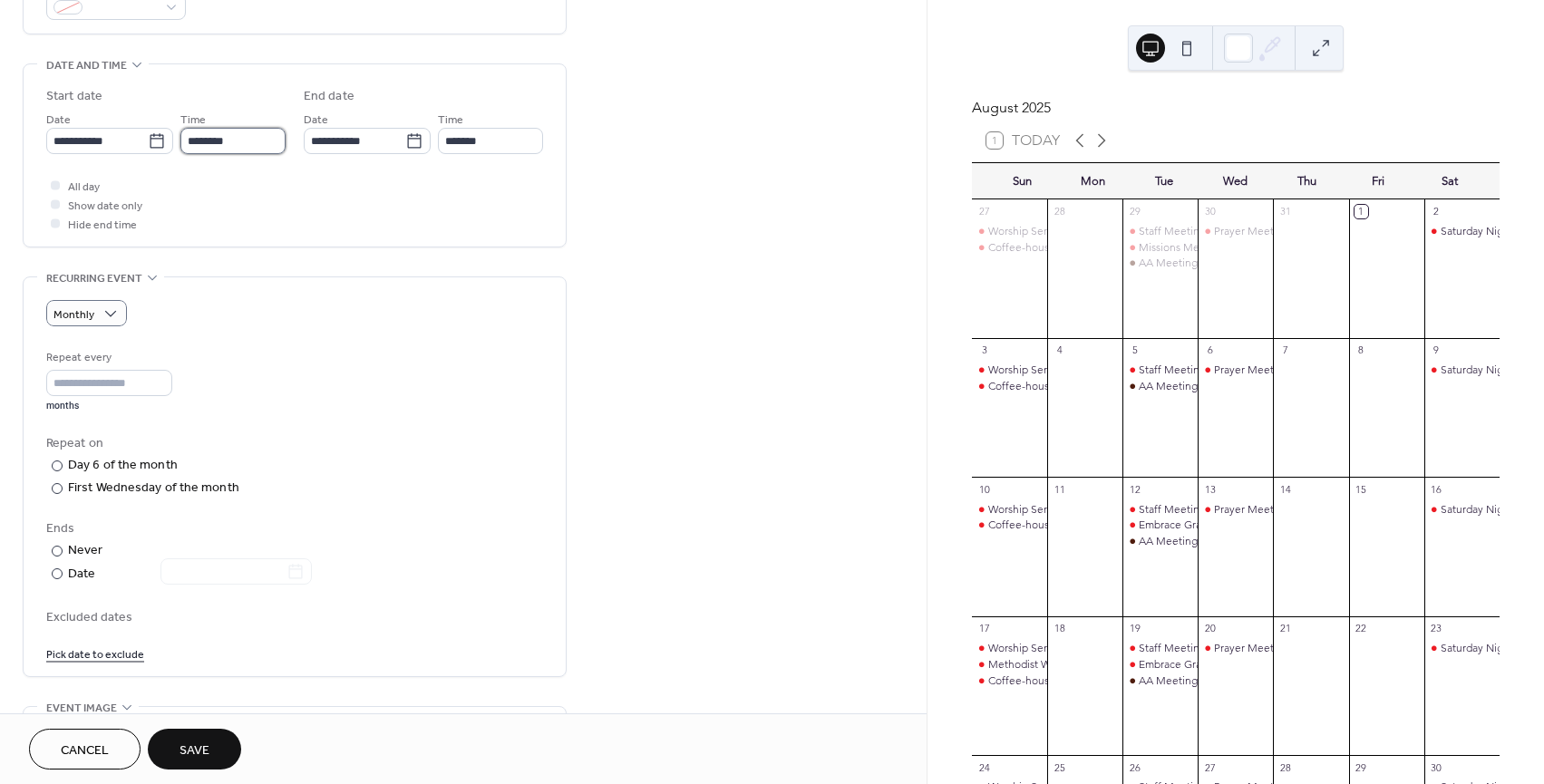 click on "********" at bounding box center (233, 140) 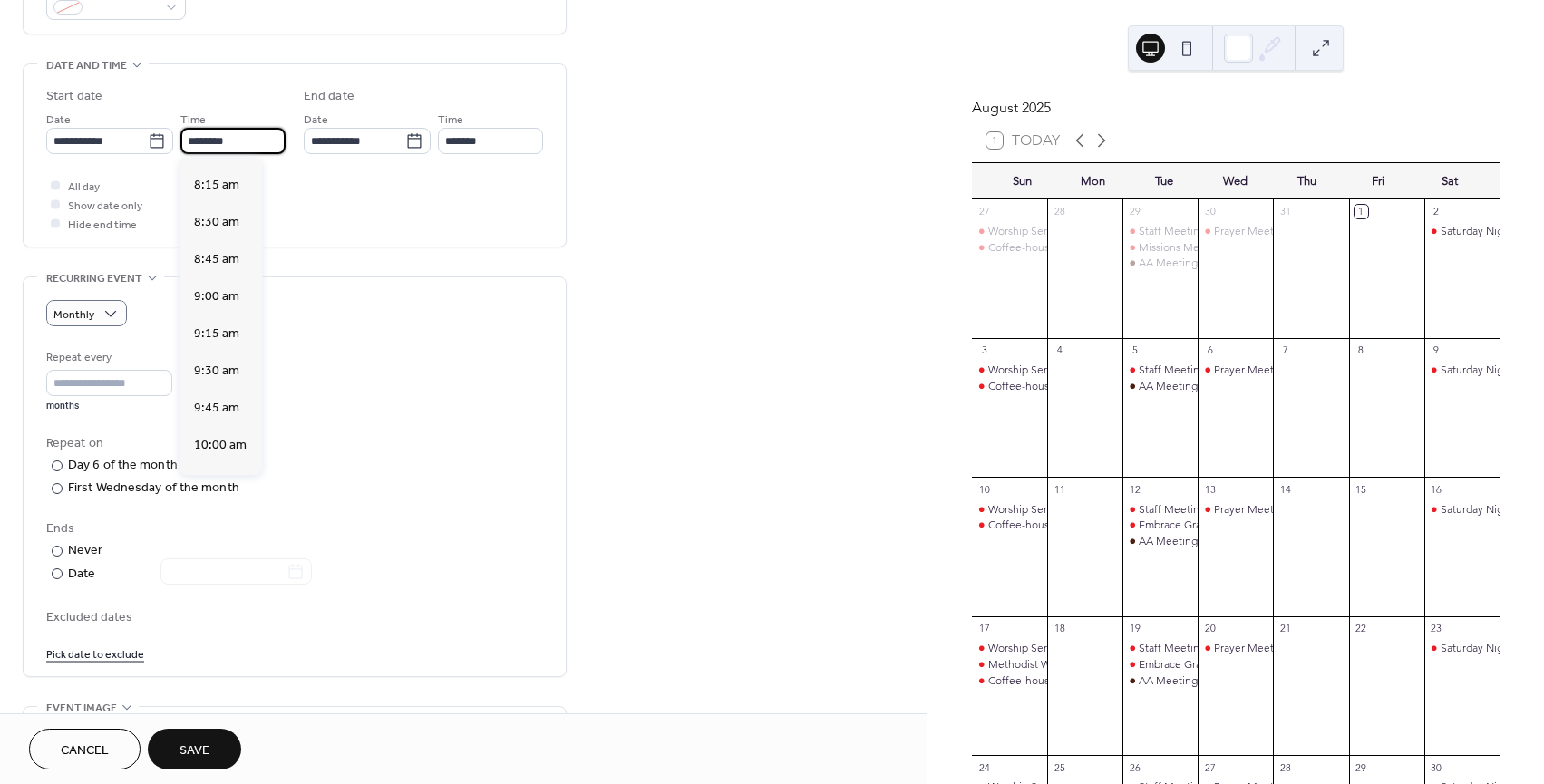 scroll, scrollTop: 1198, scrollLeft: 0, axis: vertical 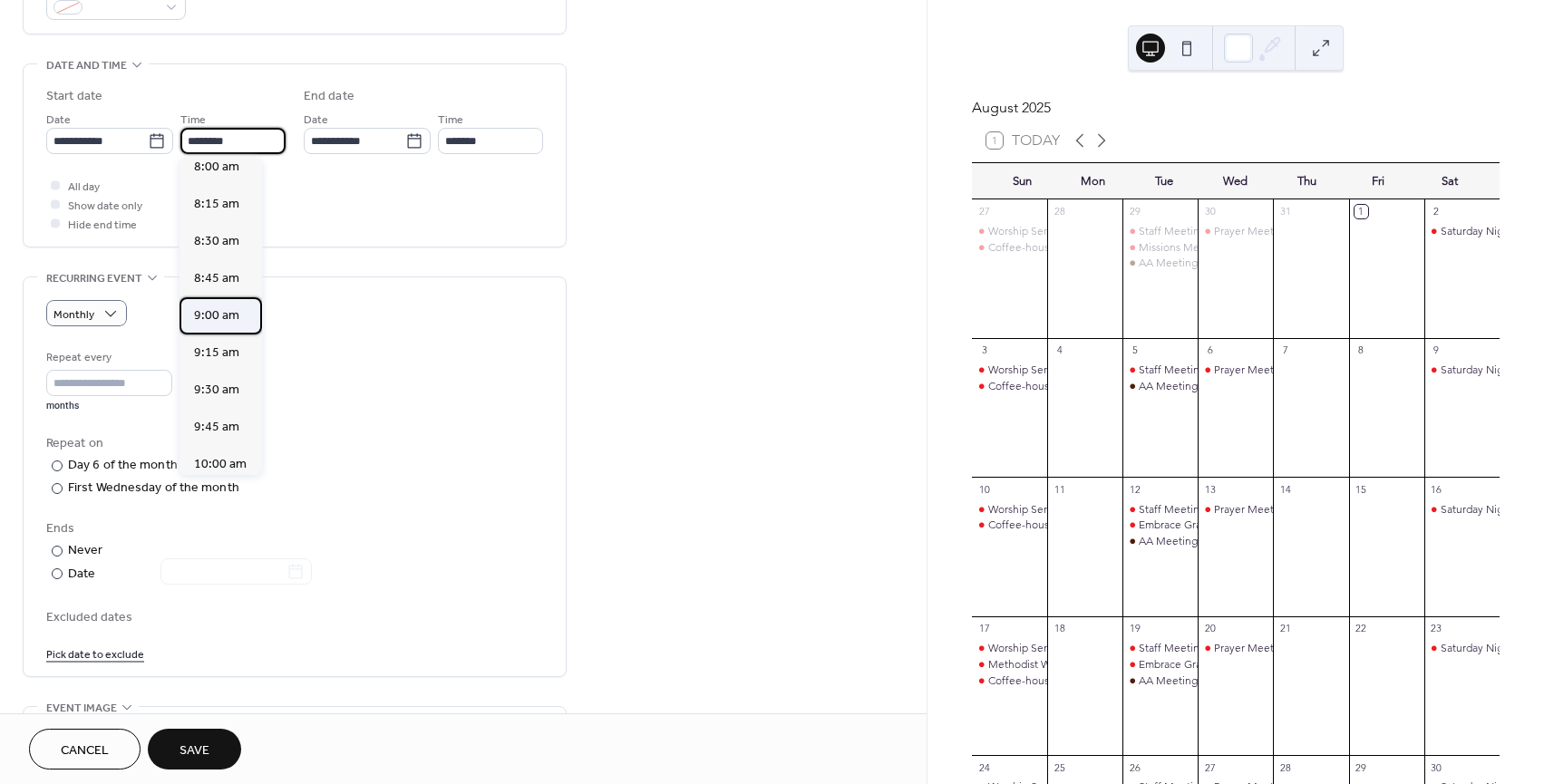 click on "9:00 am" at bounding box center [217, 315] 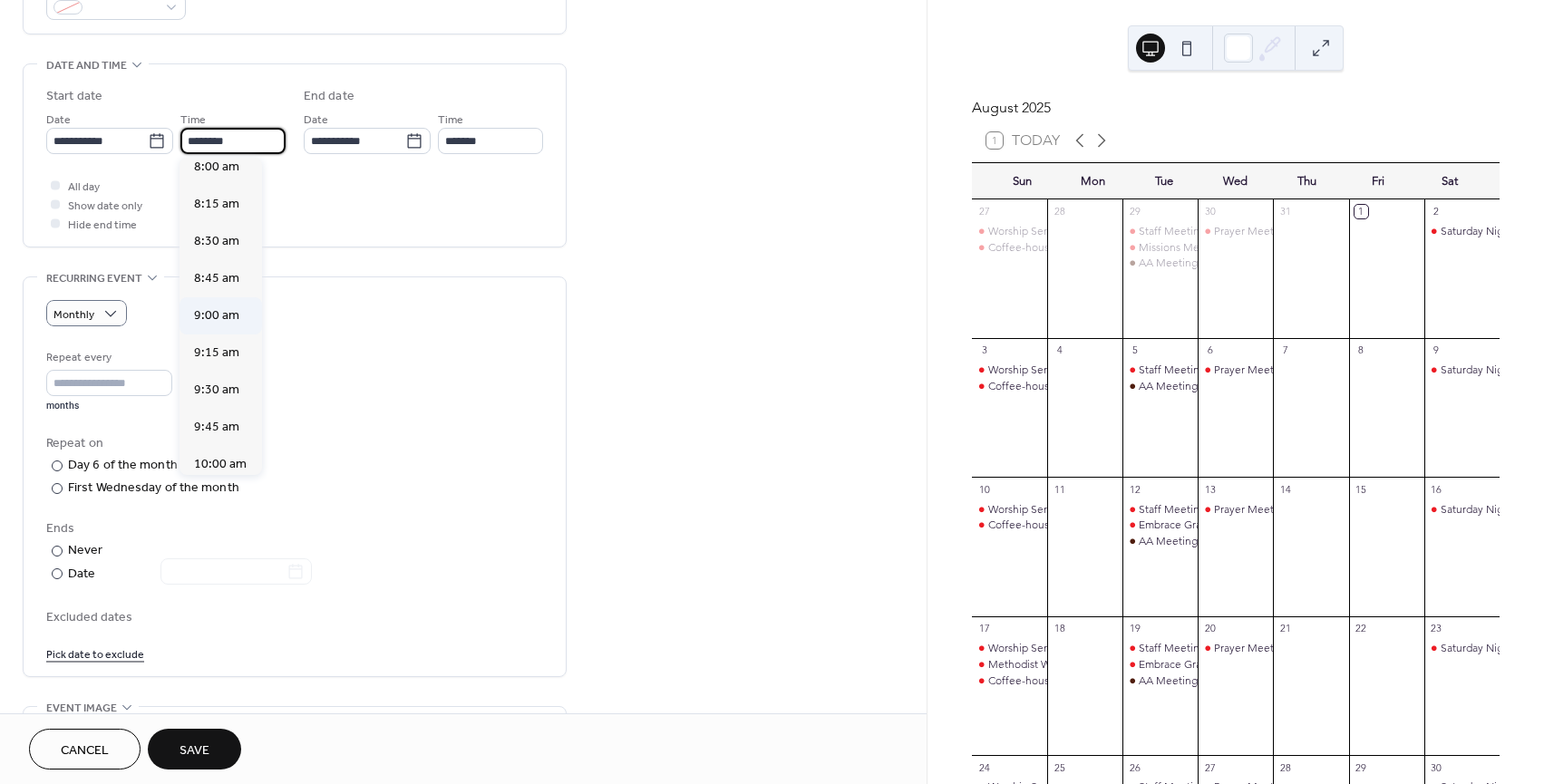 type on "*******" 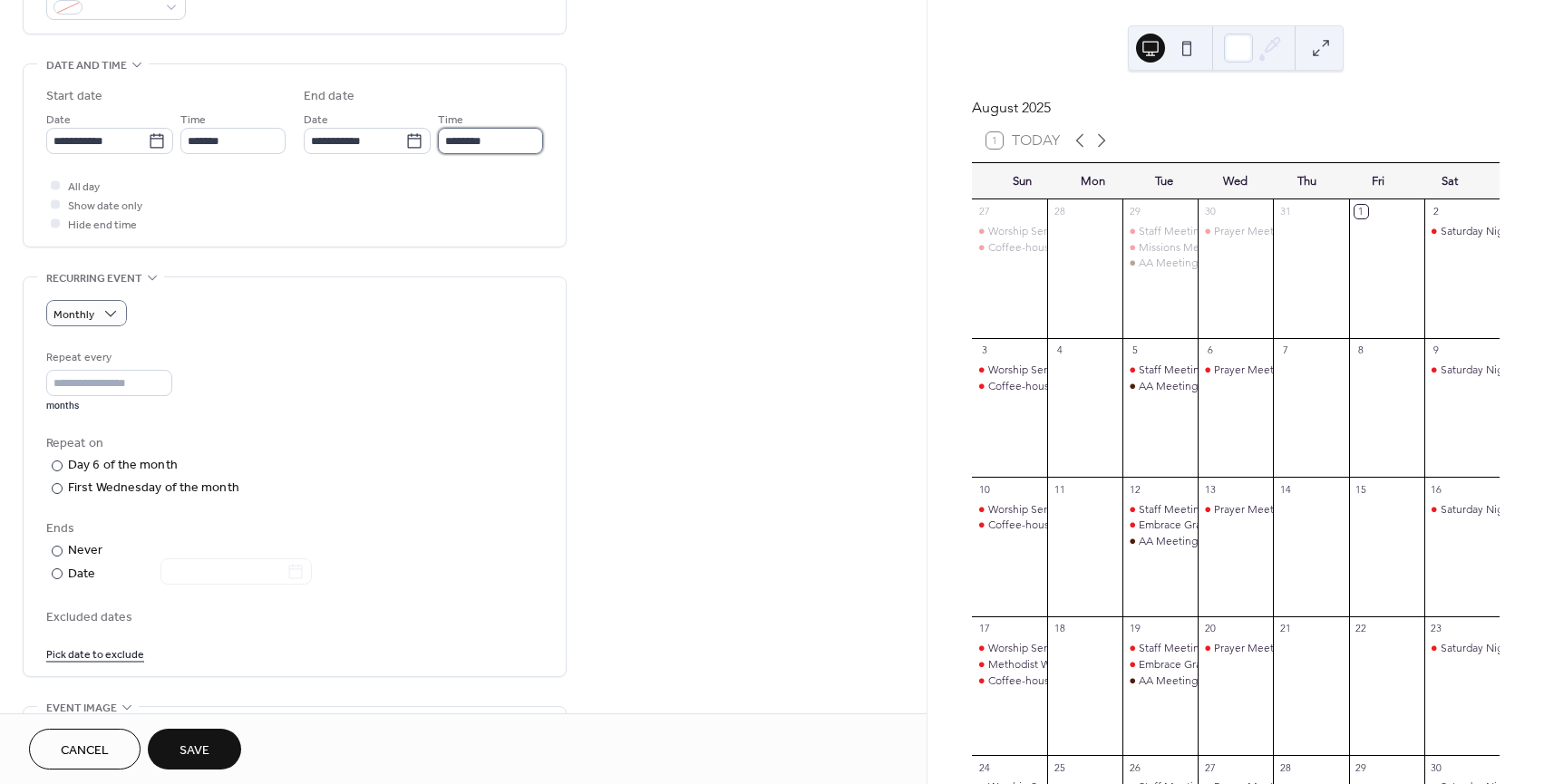click on "********" at bounding box center (490, 140) 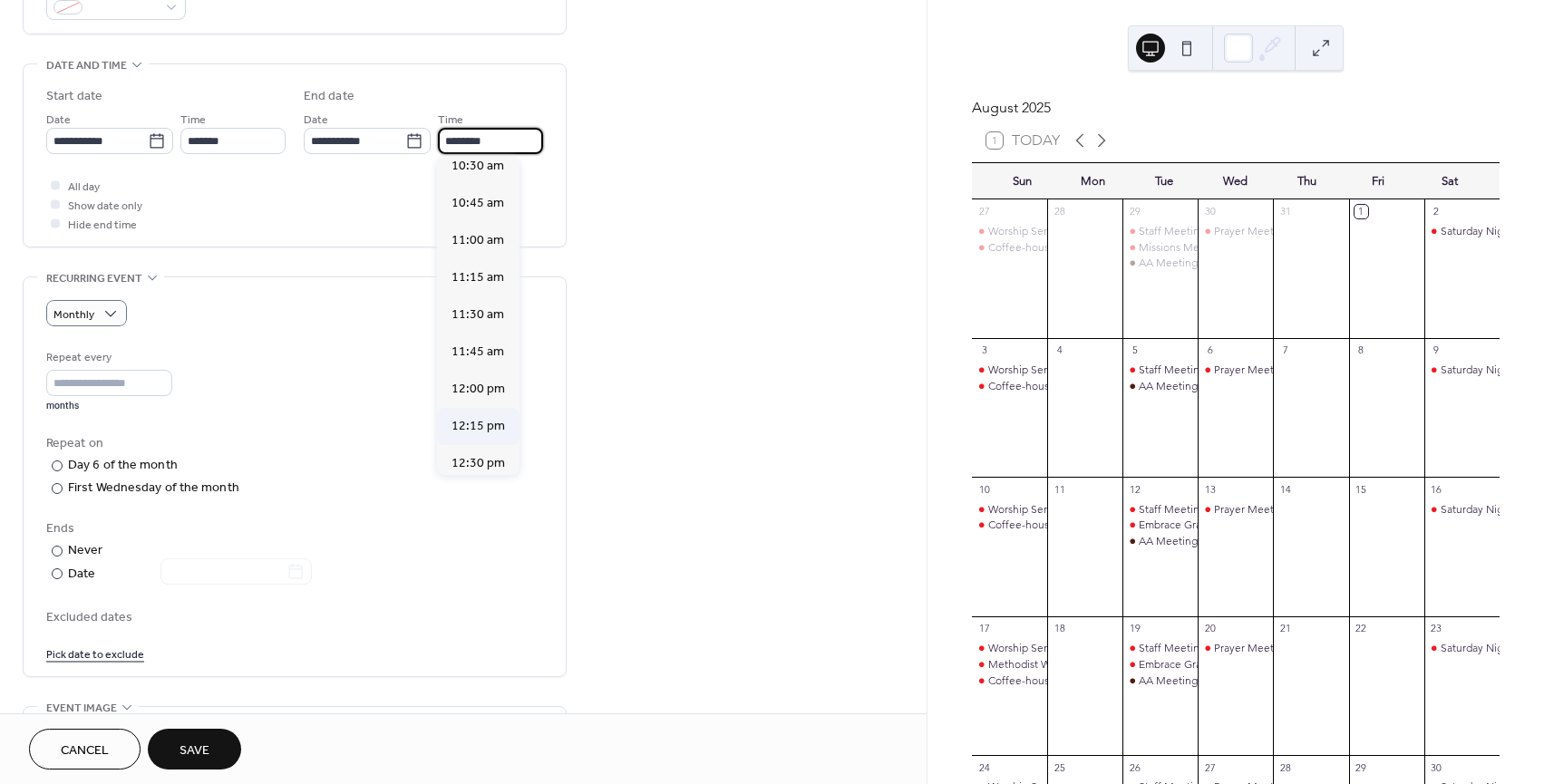 scroll, scrollTop: 201, scrollLeft: 0, axis: vertical 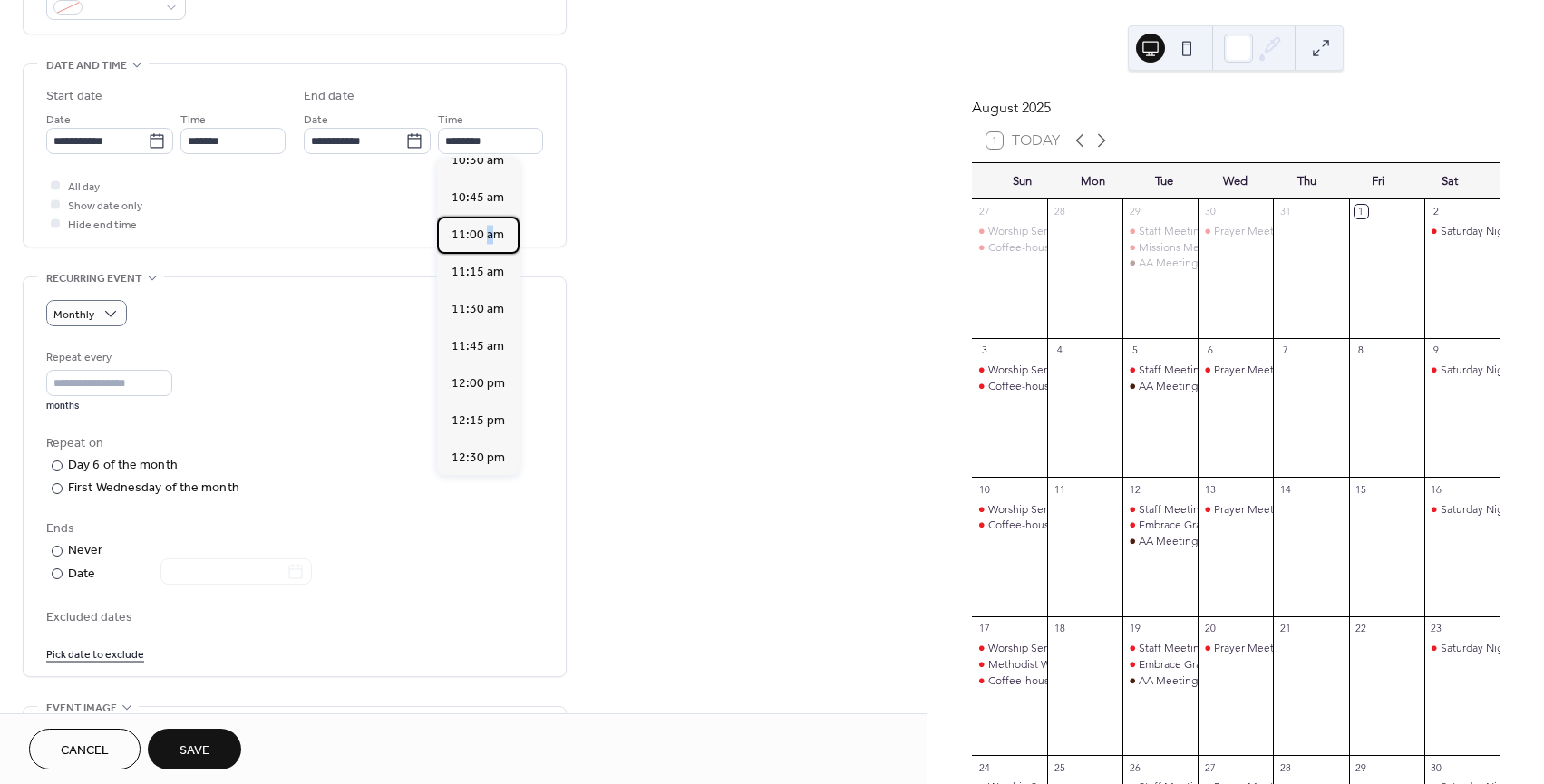 click on "11:00 am" at bounding box center (478, 235) 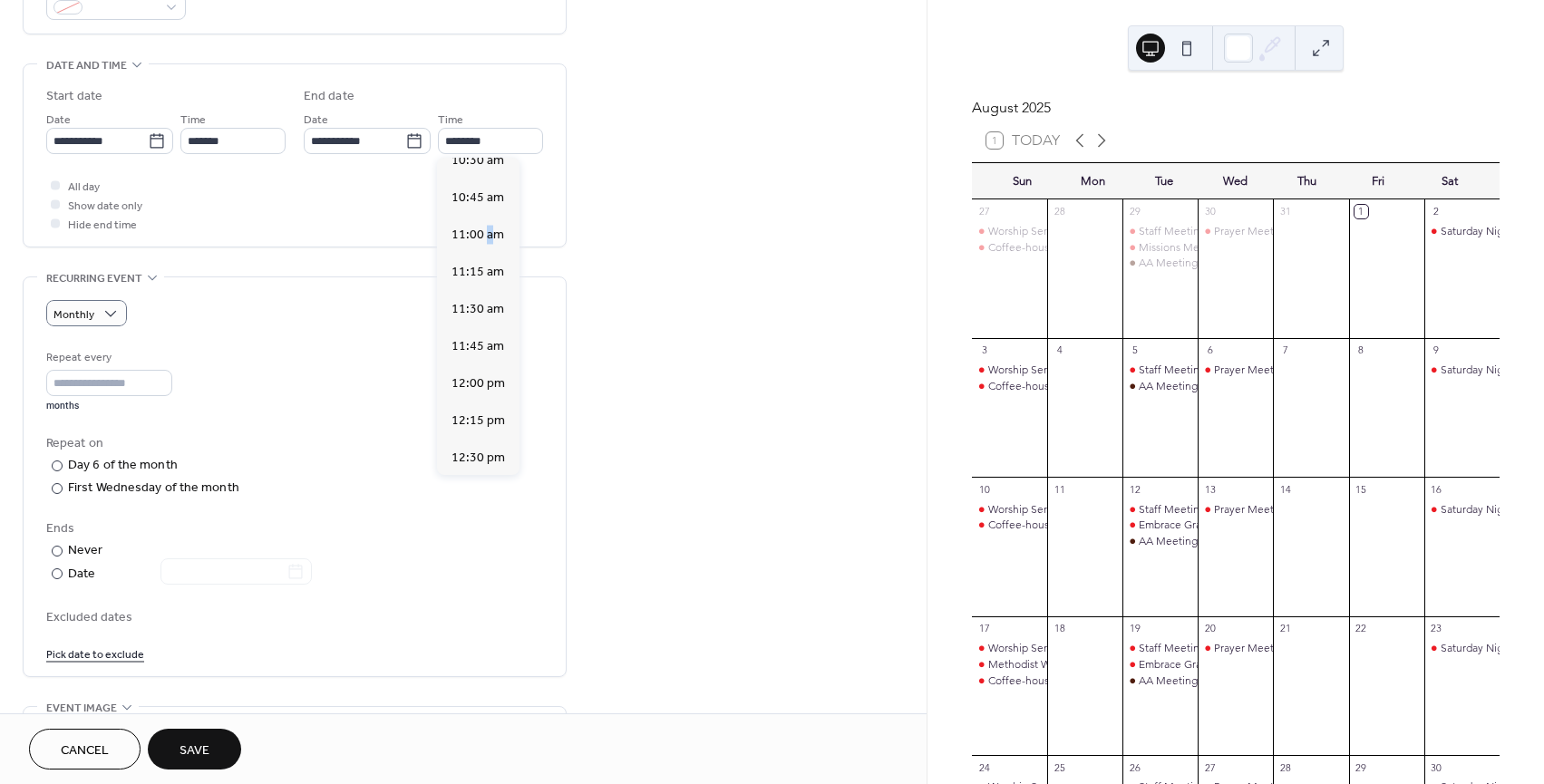 type on "********" 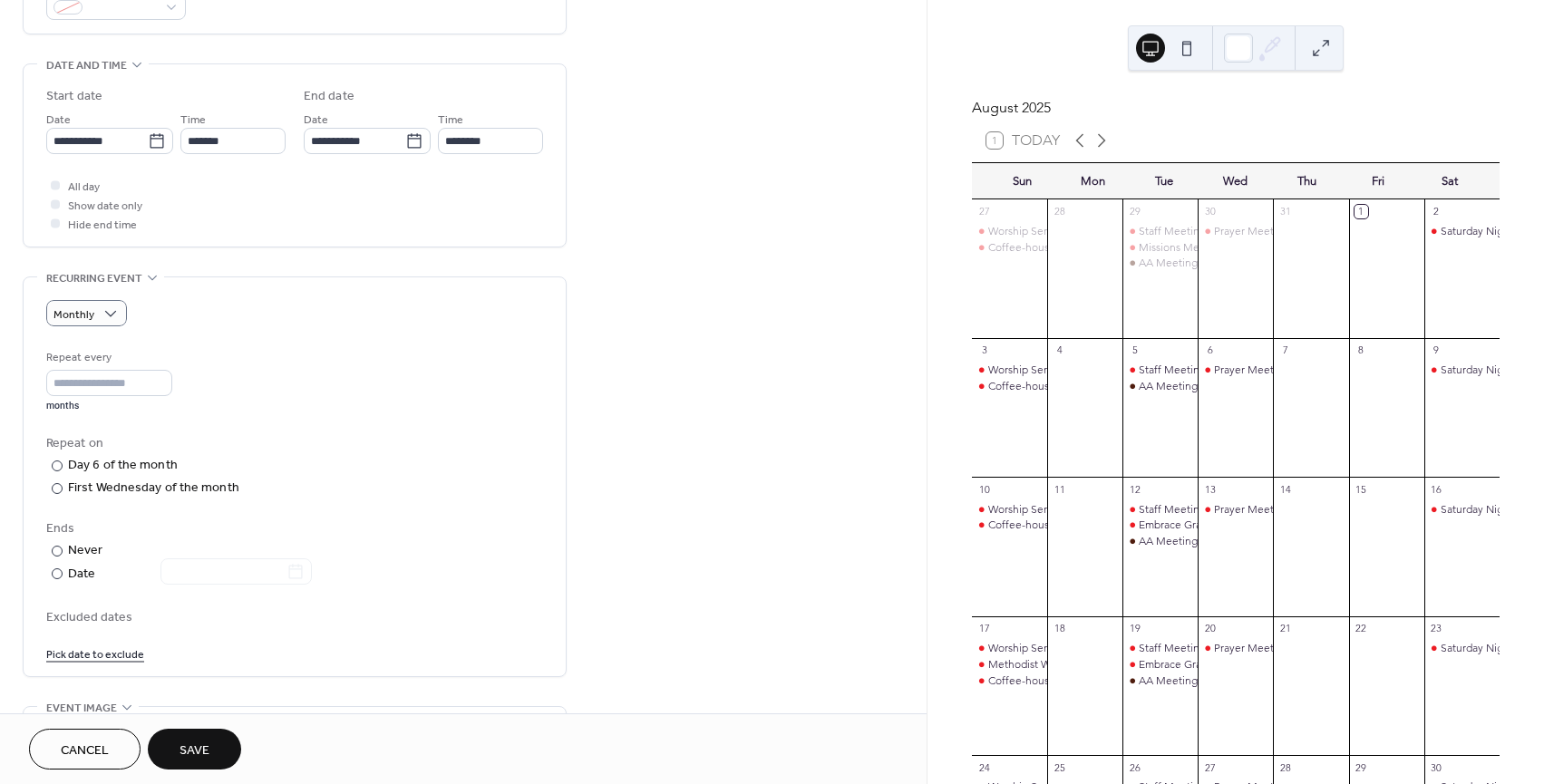 drag, startPoint x: 66, startPoint y: 750, endPoint x: 416, endPoint y: 698, distance: 353.84177 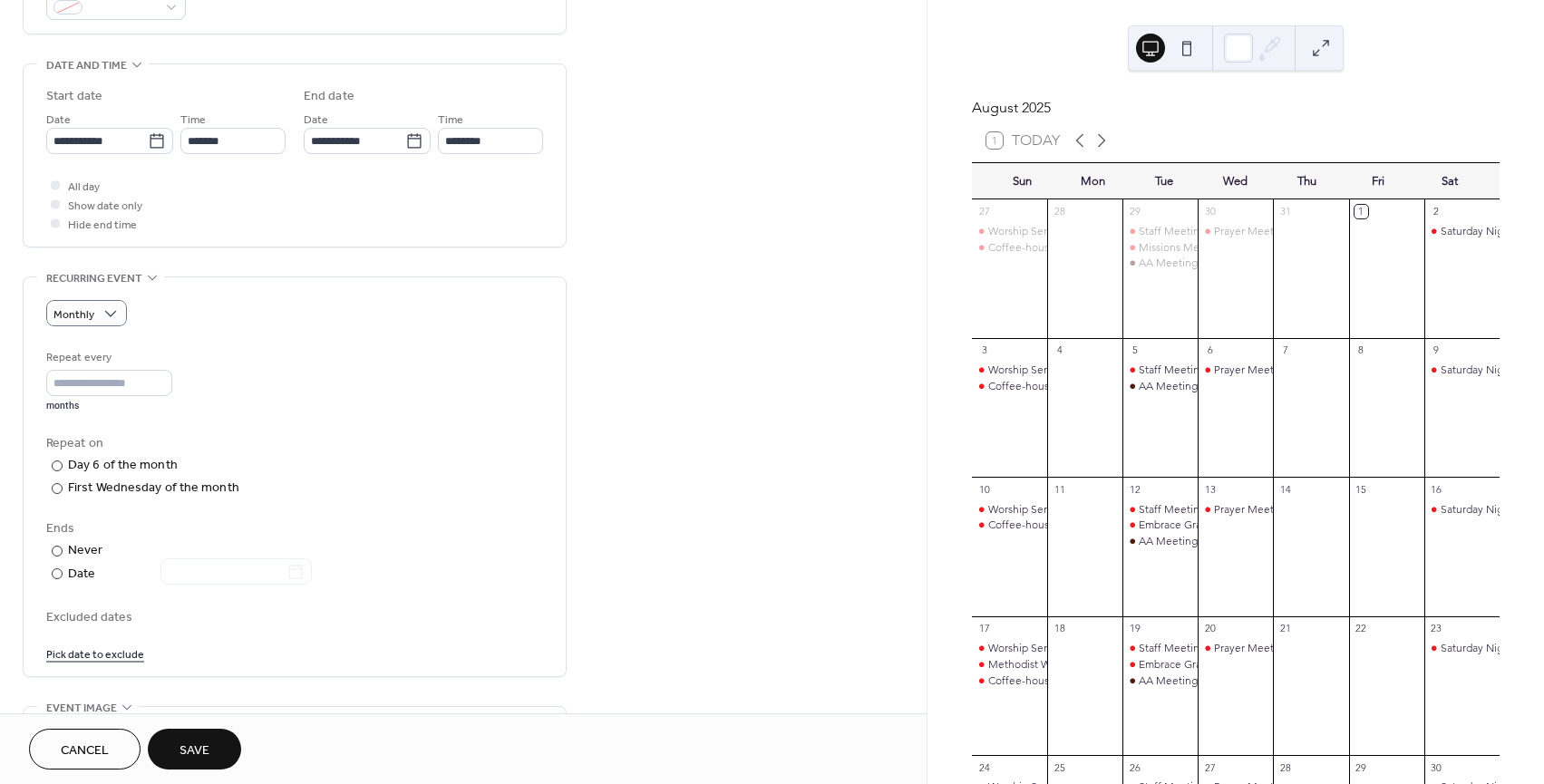 click on "Cancel" at bounding box center [84, 750] 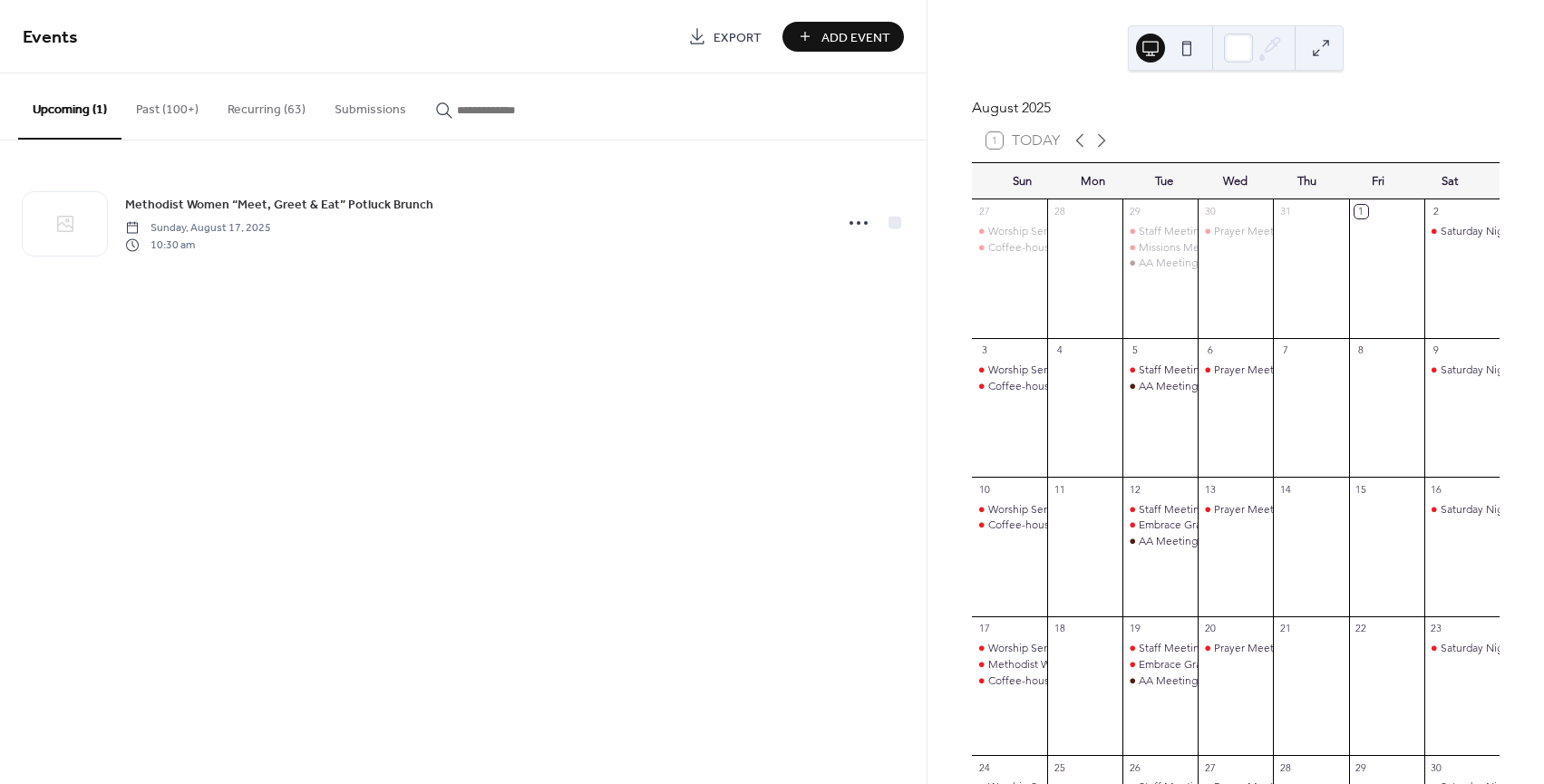 click on "Add Event" at bounding box center [856, 37] 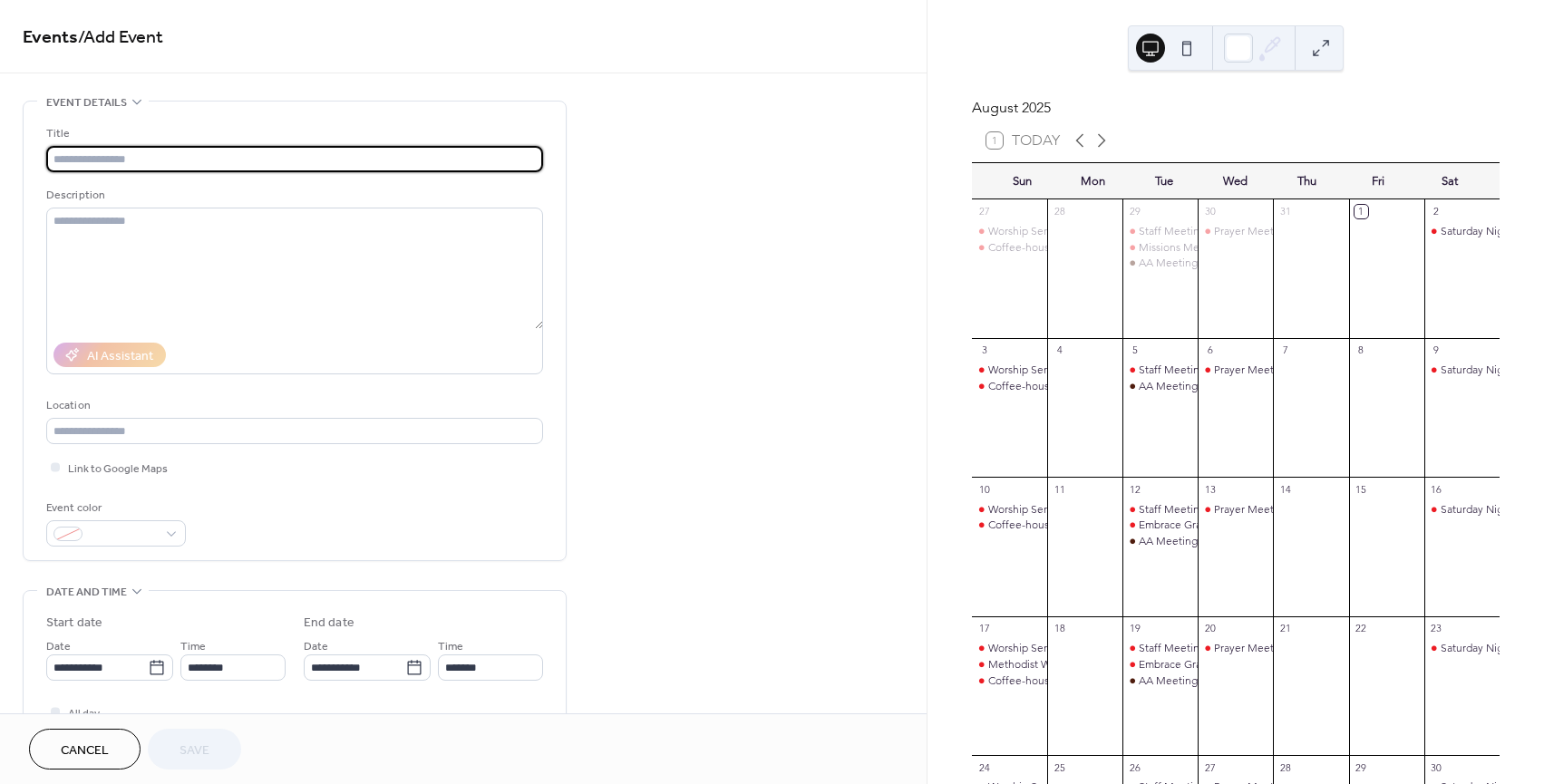 click at bounding box center (295, 159) 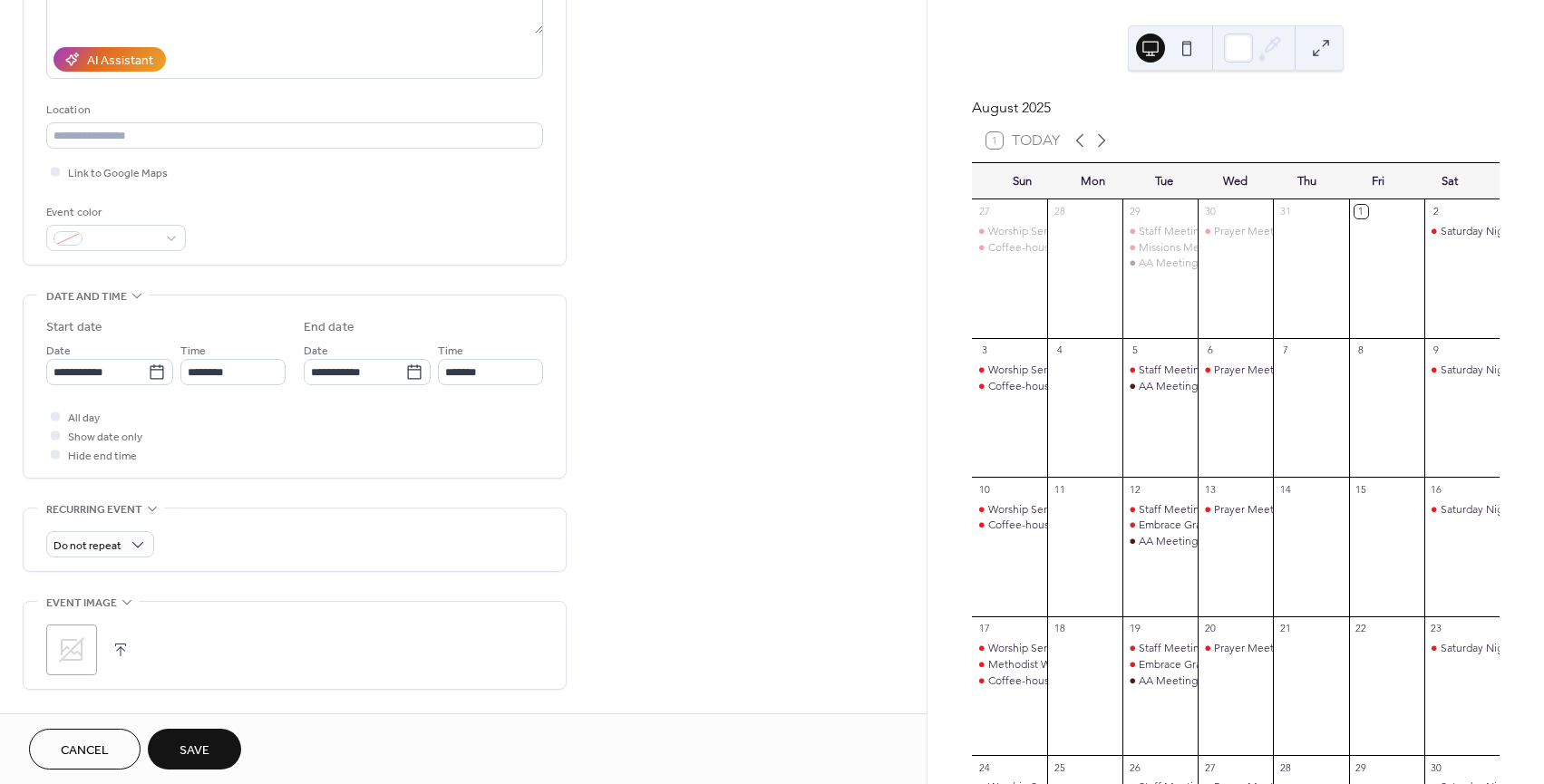 scroll, scrollTop: 302, scrollLeft: 0, axis: vertical 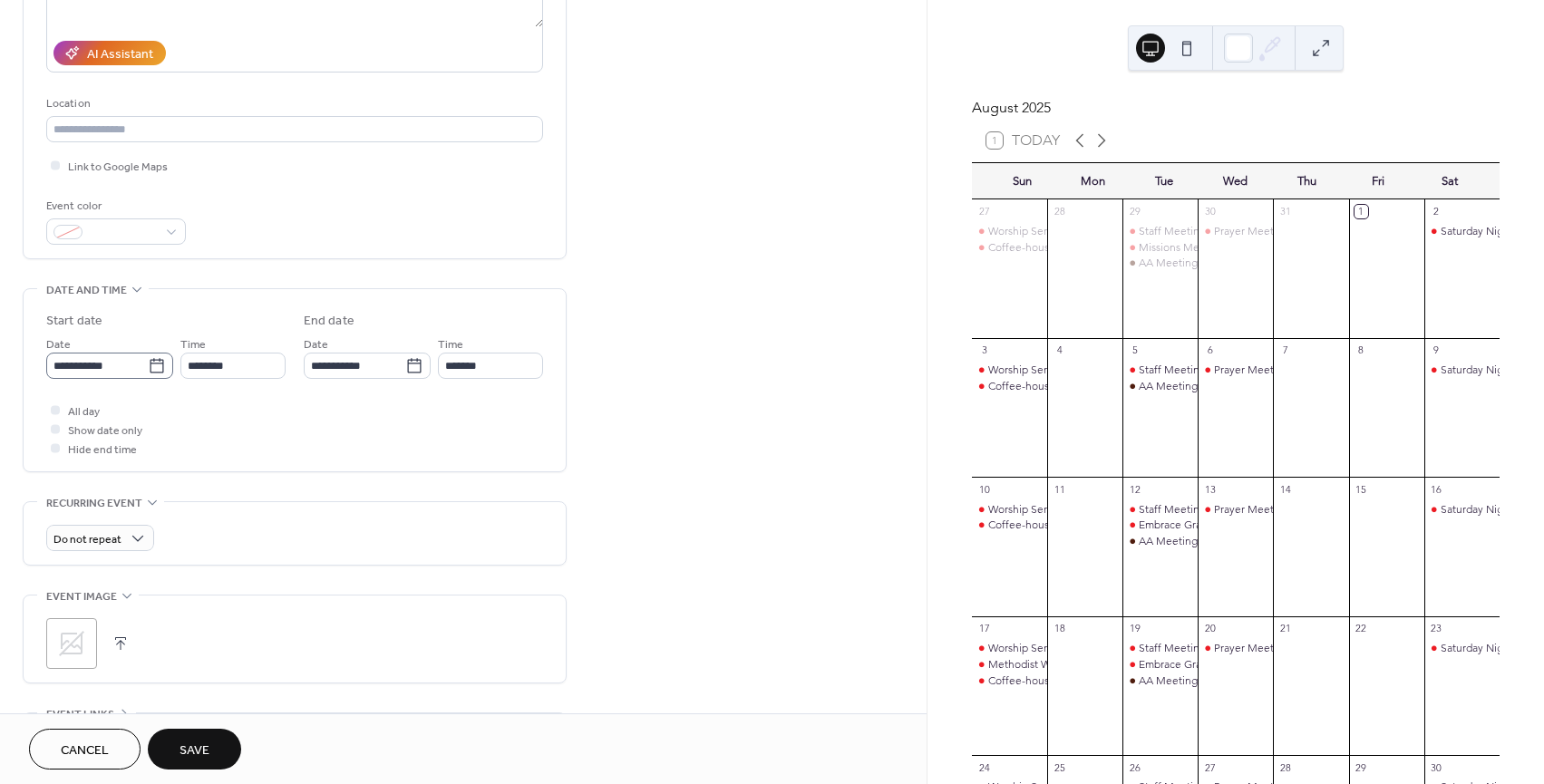type on "**********" 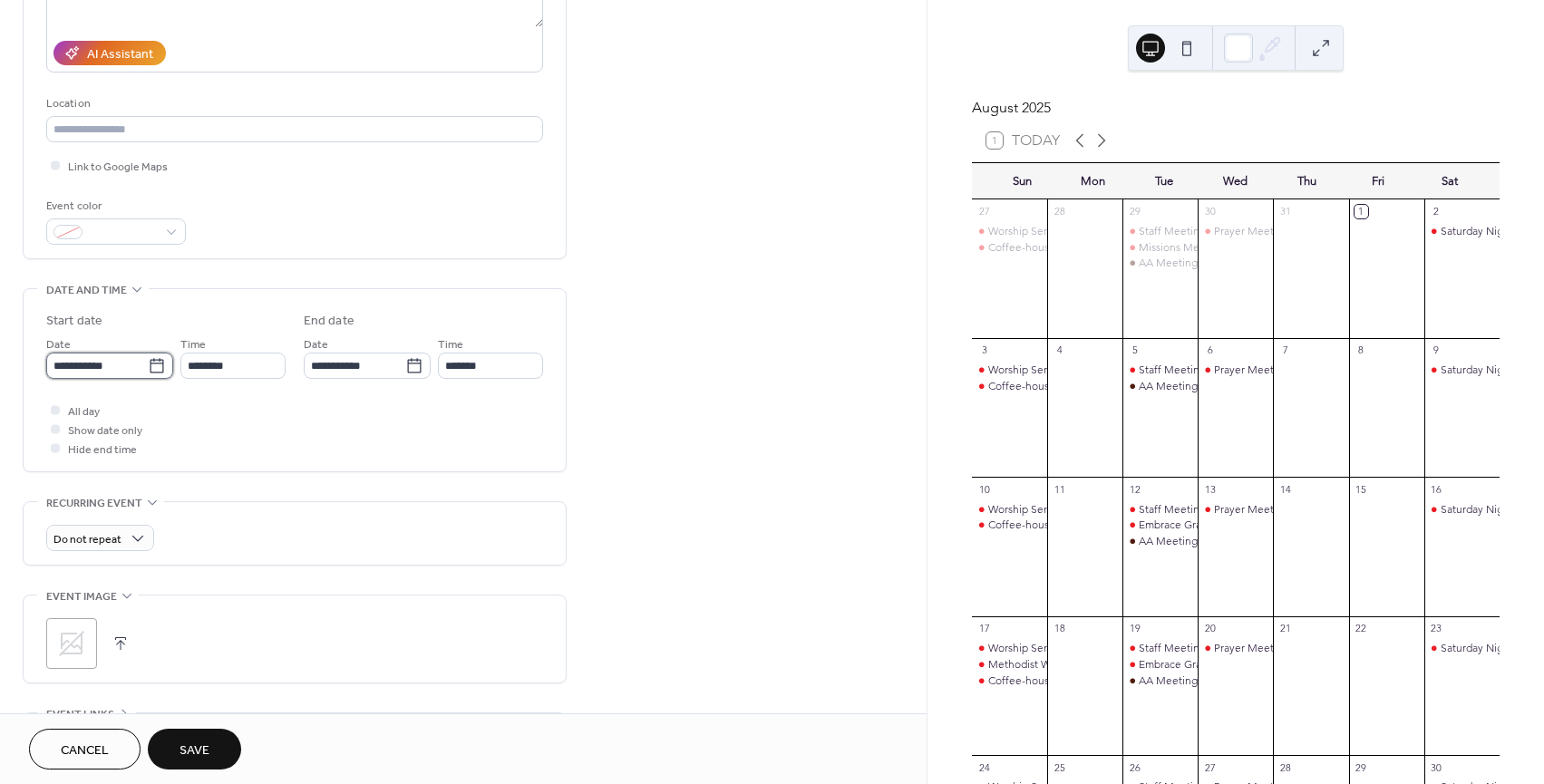 click on "**********" at bounding box center (97, 365) 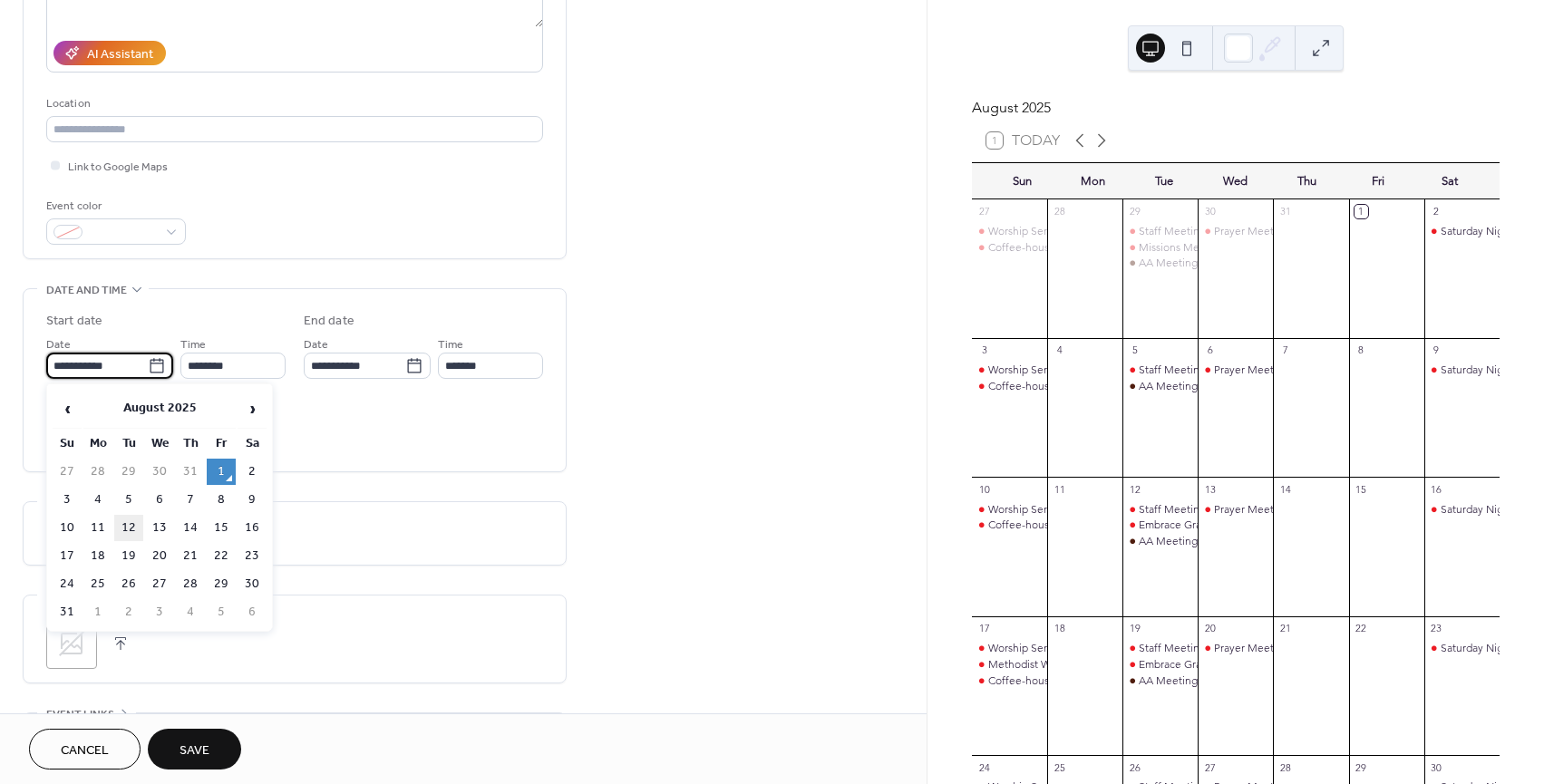 click on "12" at bounding box center [129, 528] 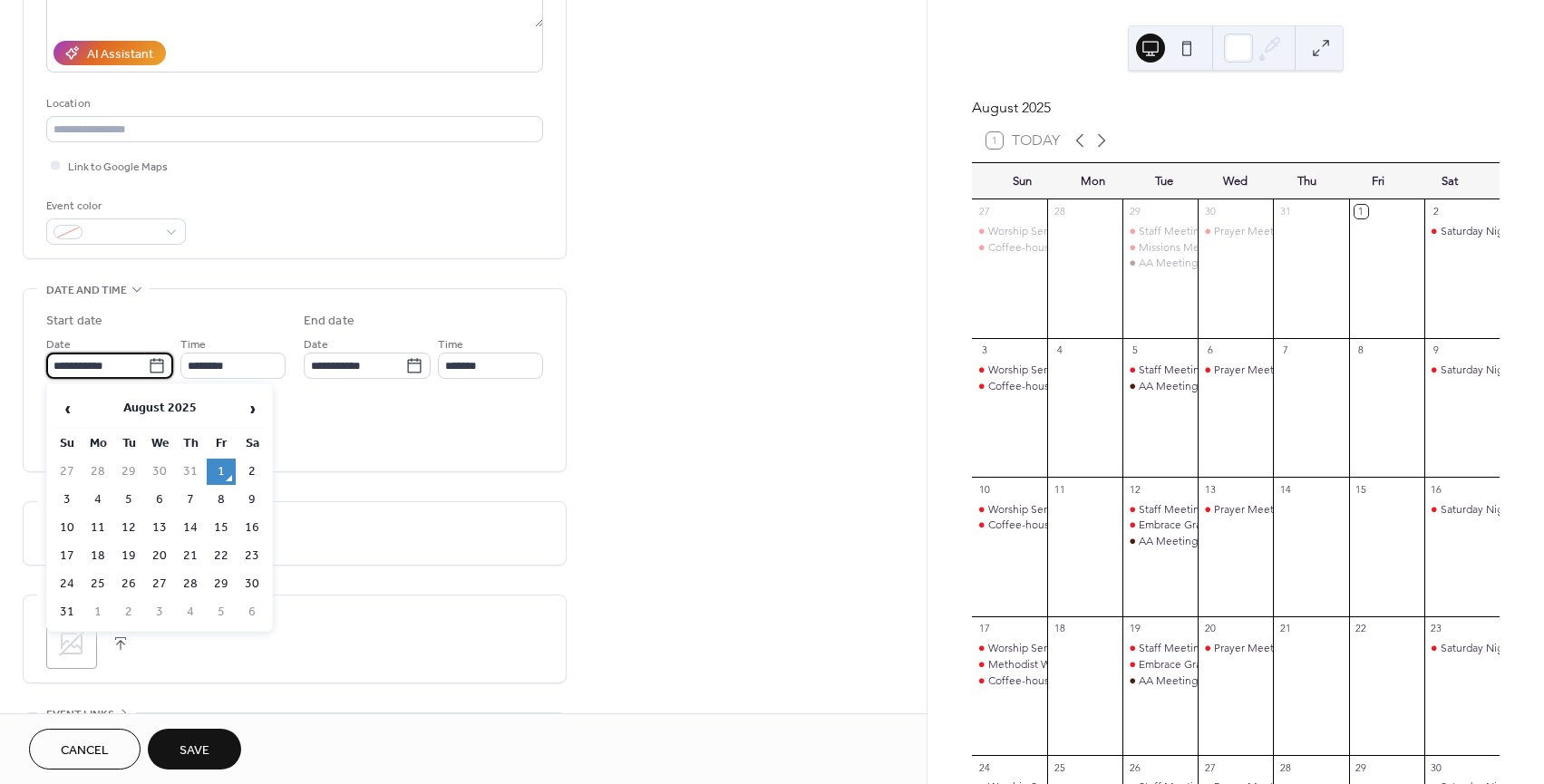 type on "**********" 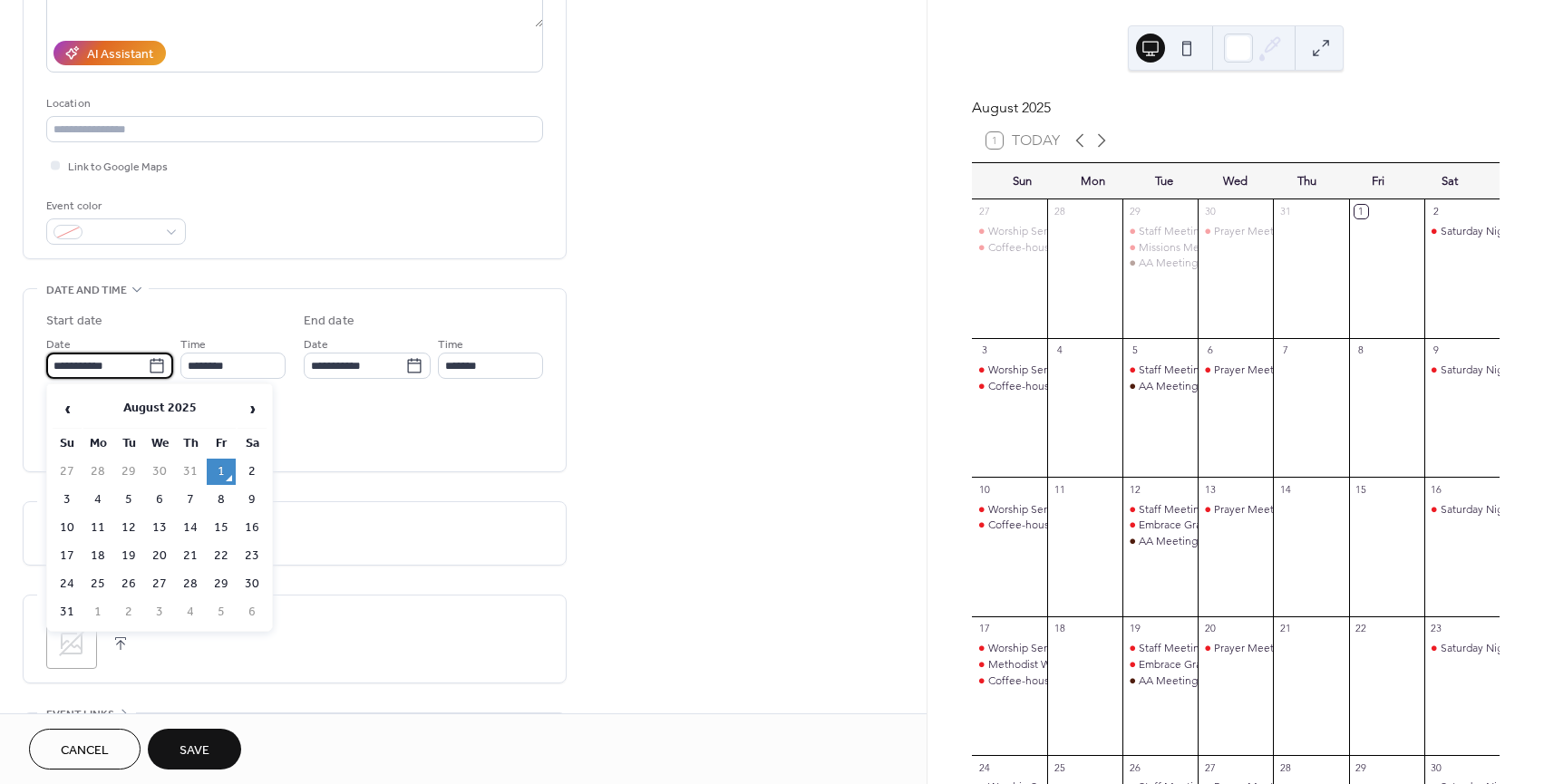 type on "**********" 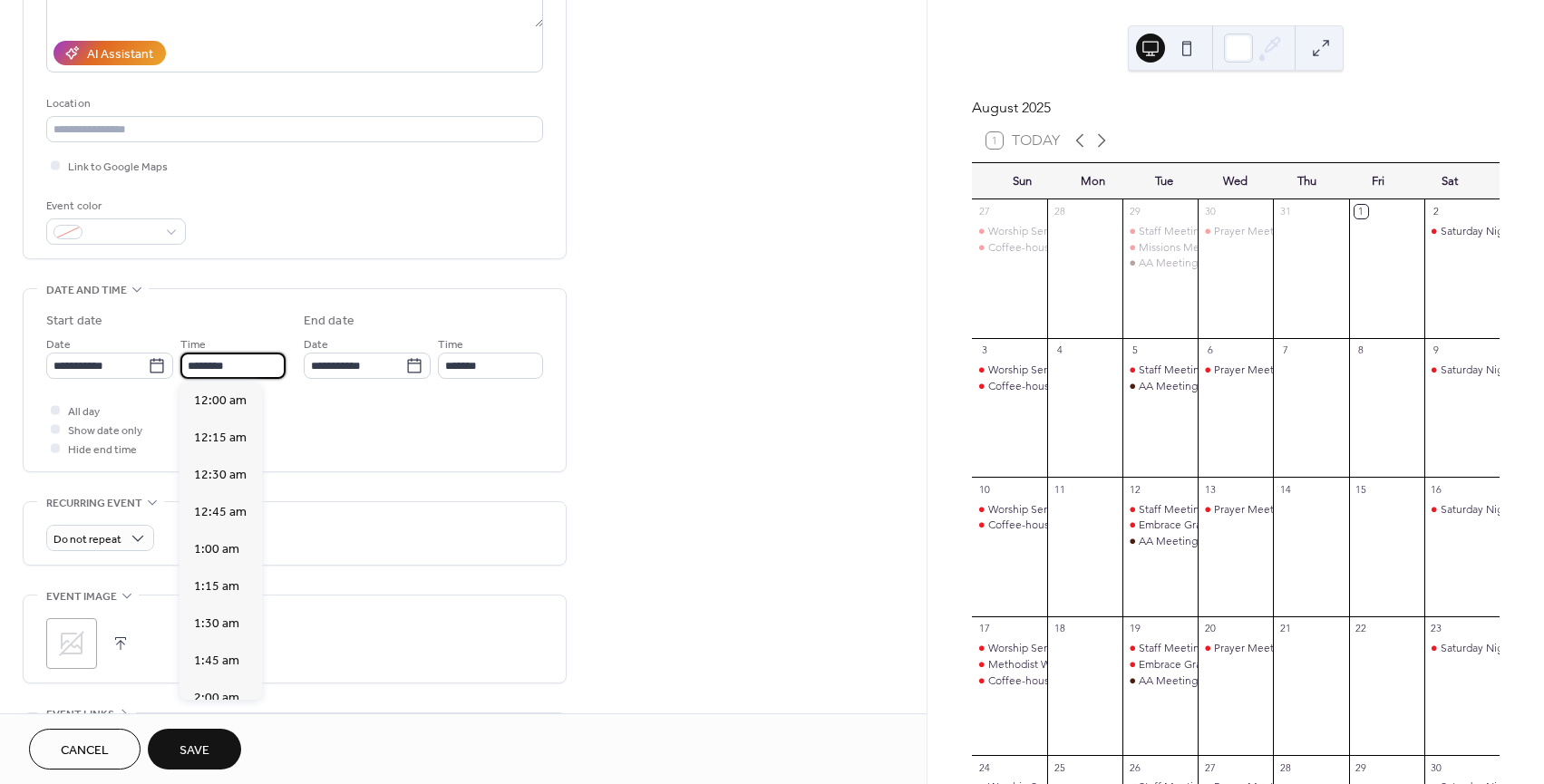 click on "********" at bounding box center [233, 365] 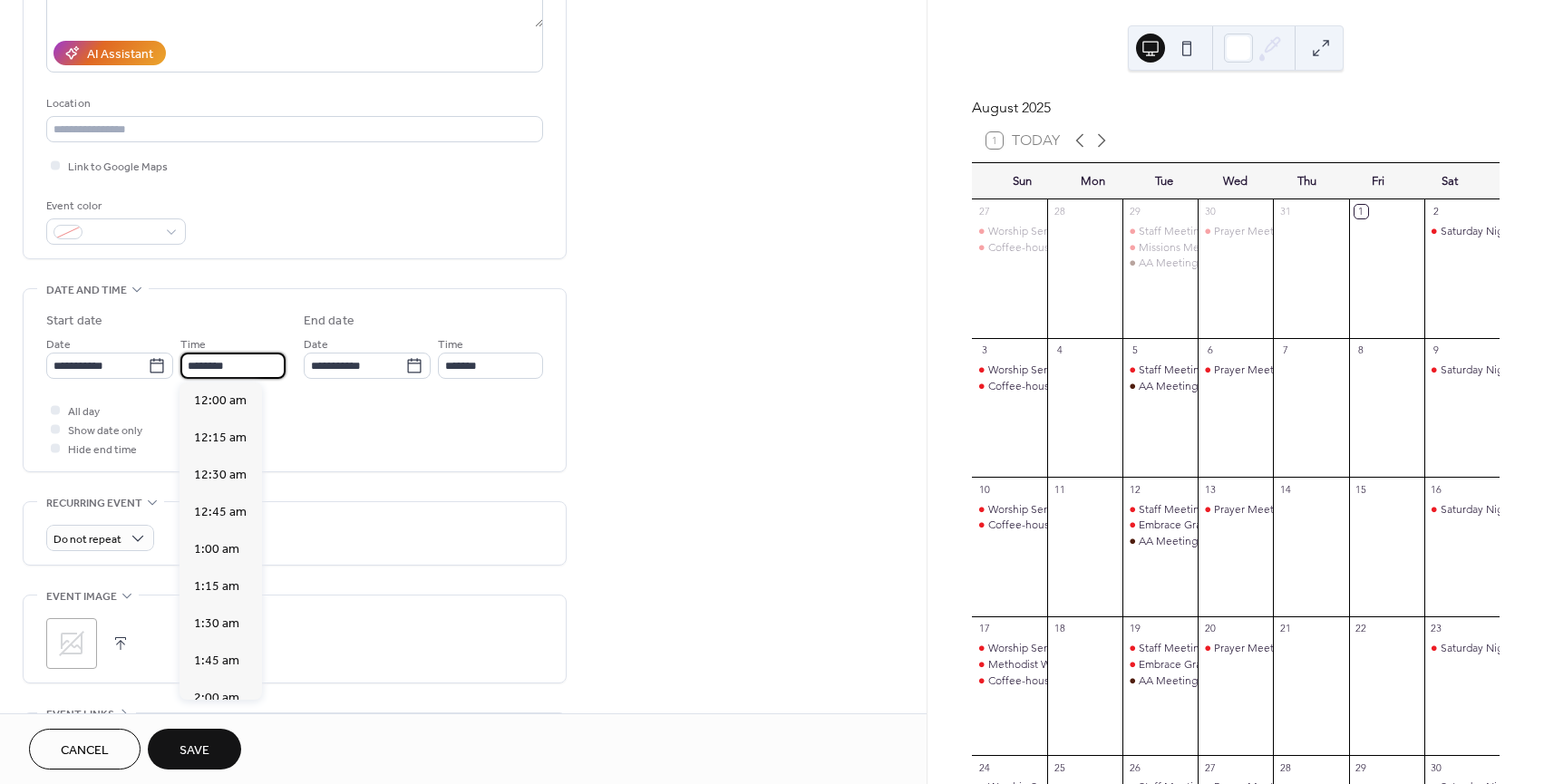 scroll, scrollTop: 1802, scrollLeft: 0, axis: vertical 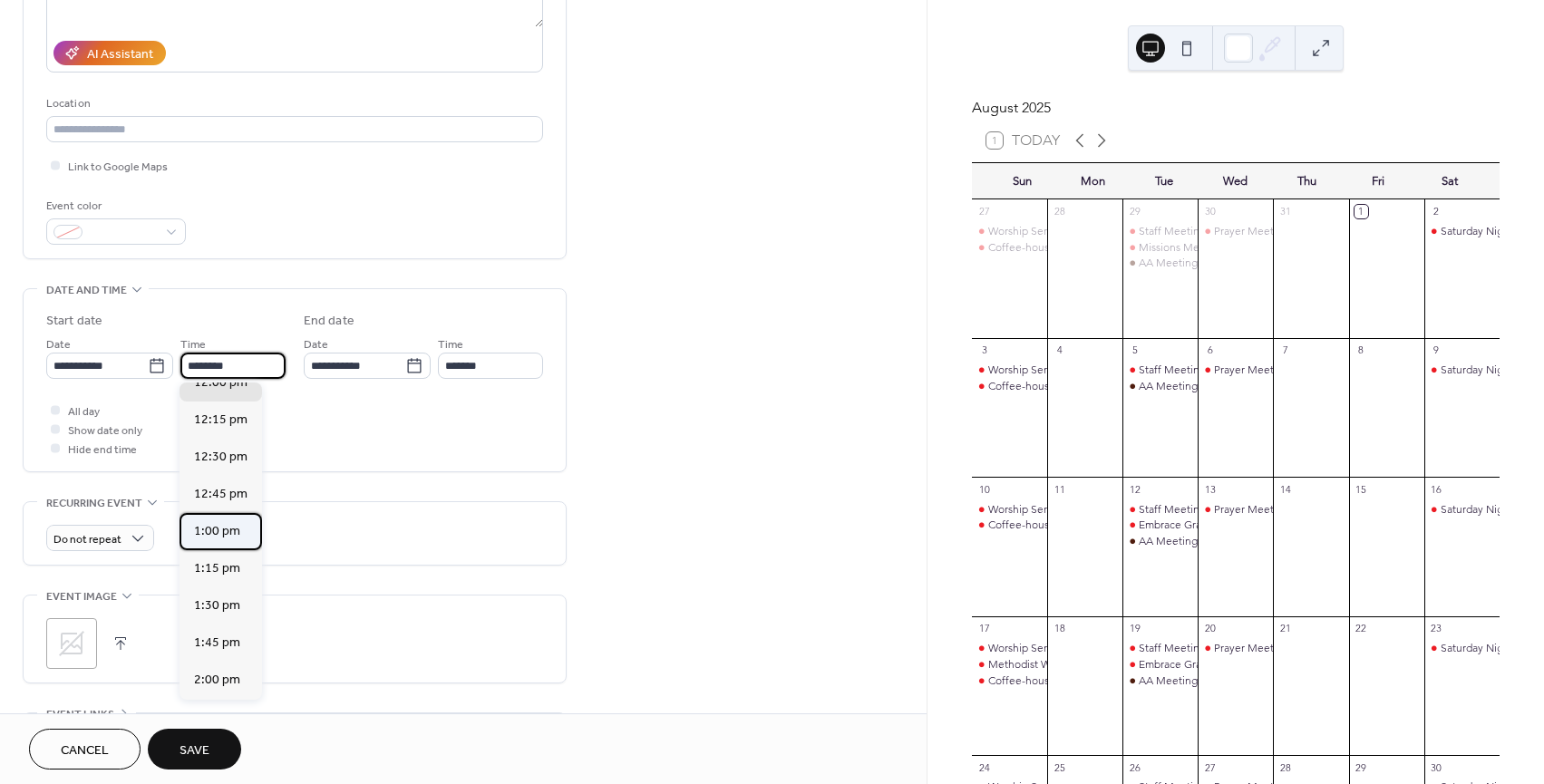 click on "1:00 pm" at bounding box center (217, 530) 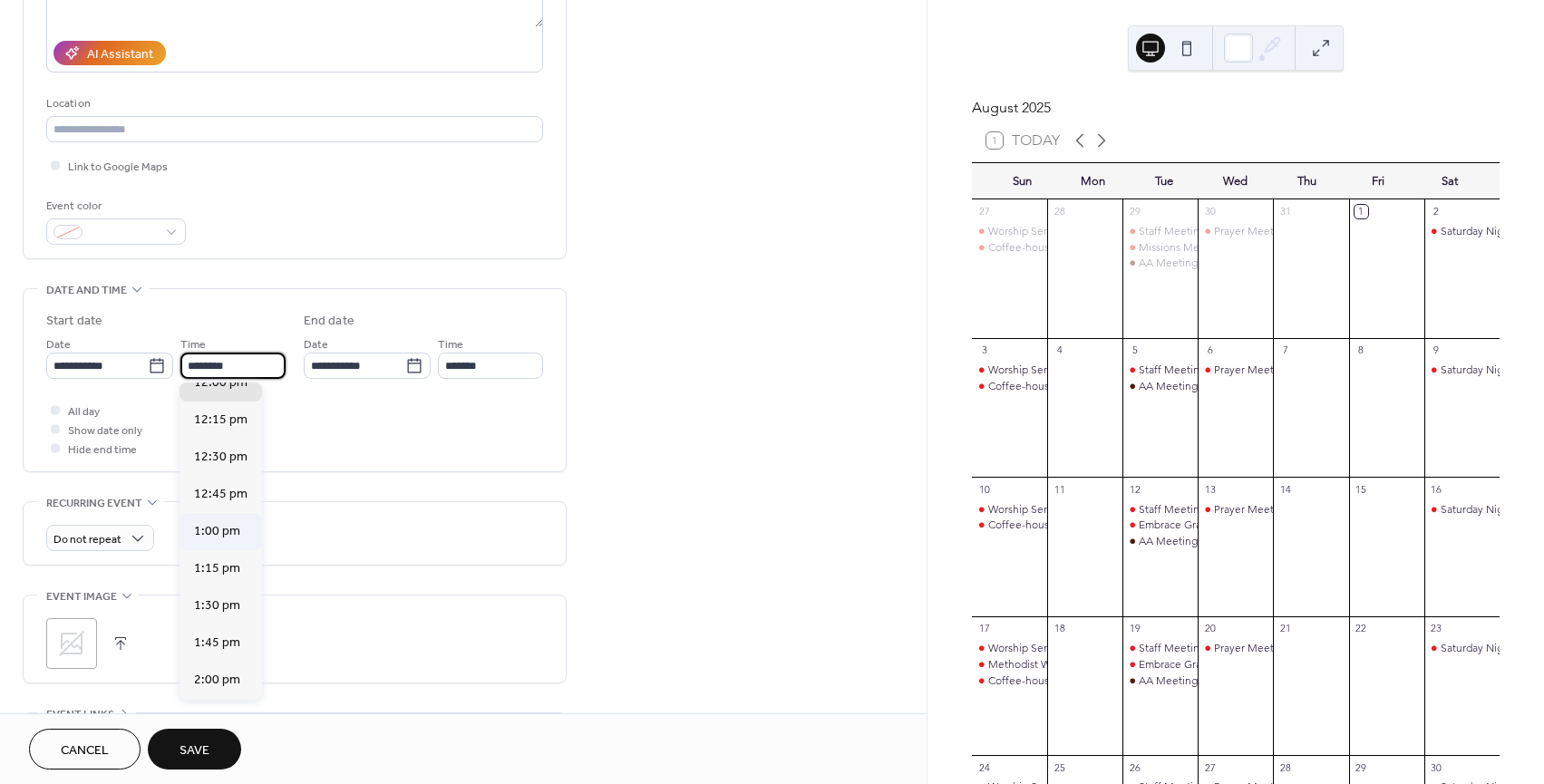 type on "*******" 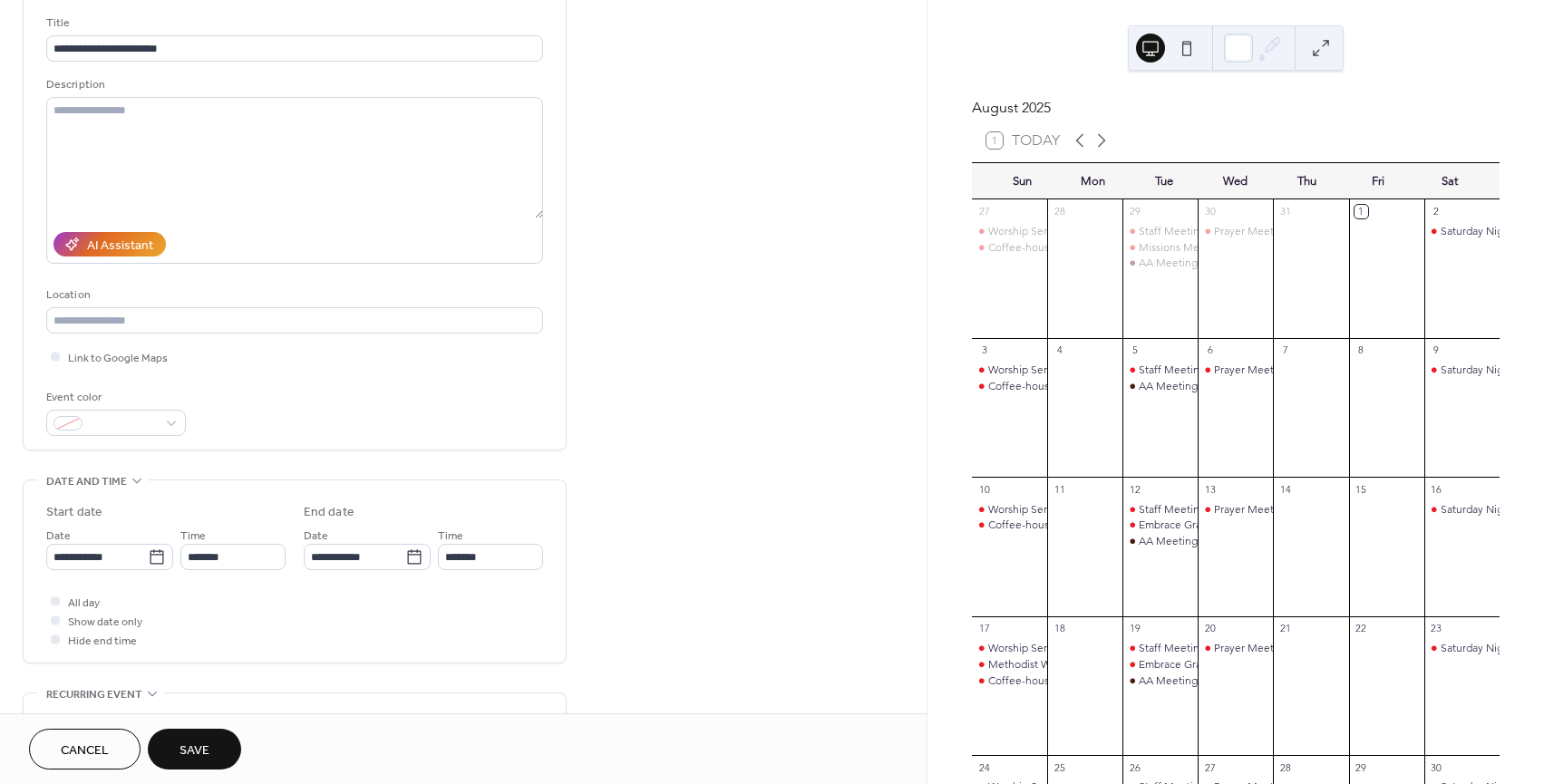 scroll, scrollTop: 0, scrollLeft: 0, axis: both 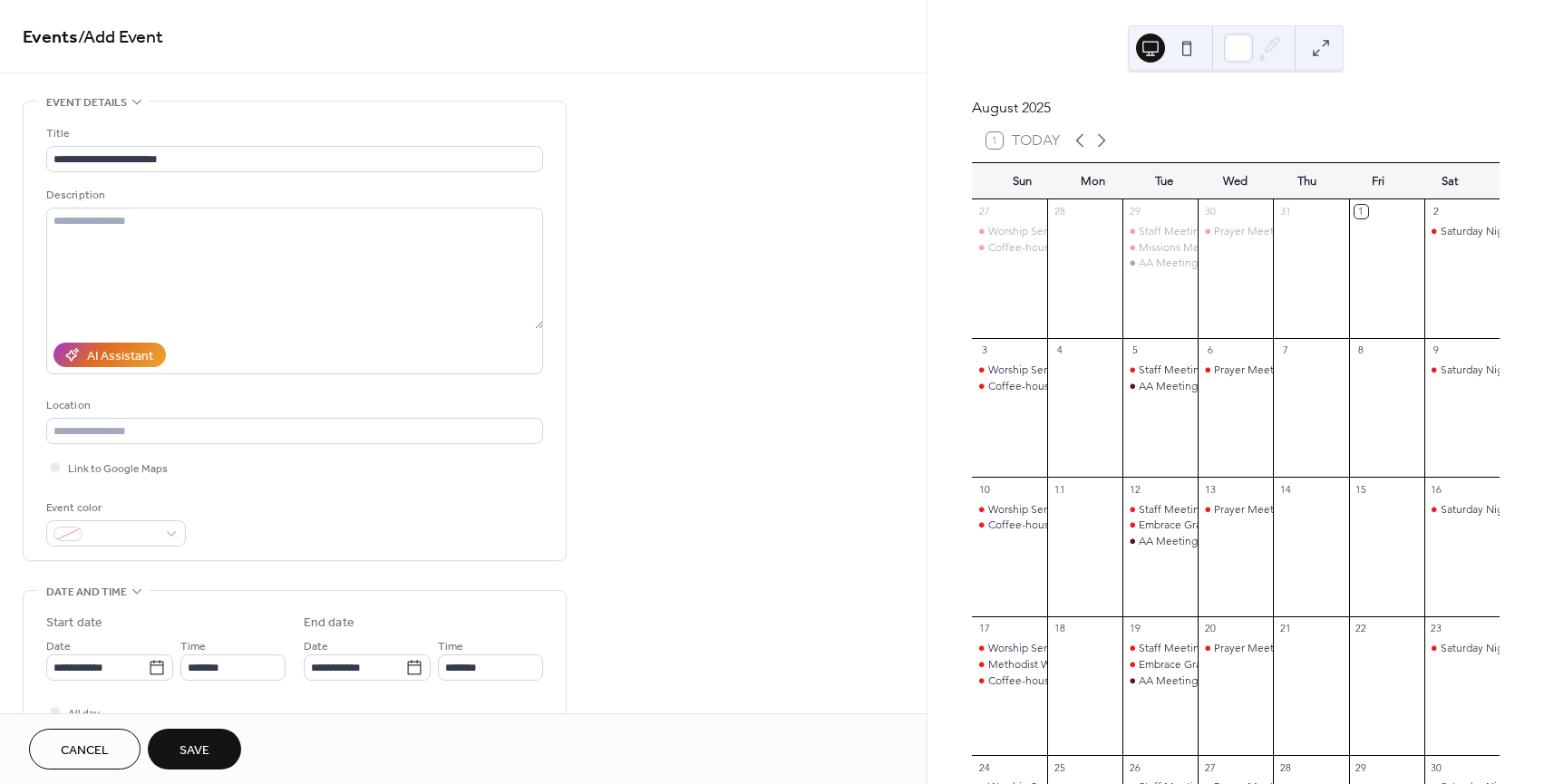 click on "Save" at bounding box center (194, 749) 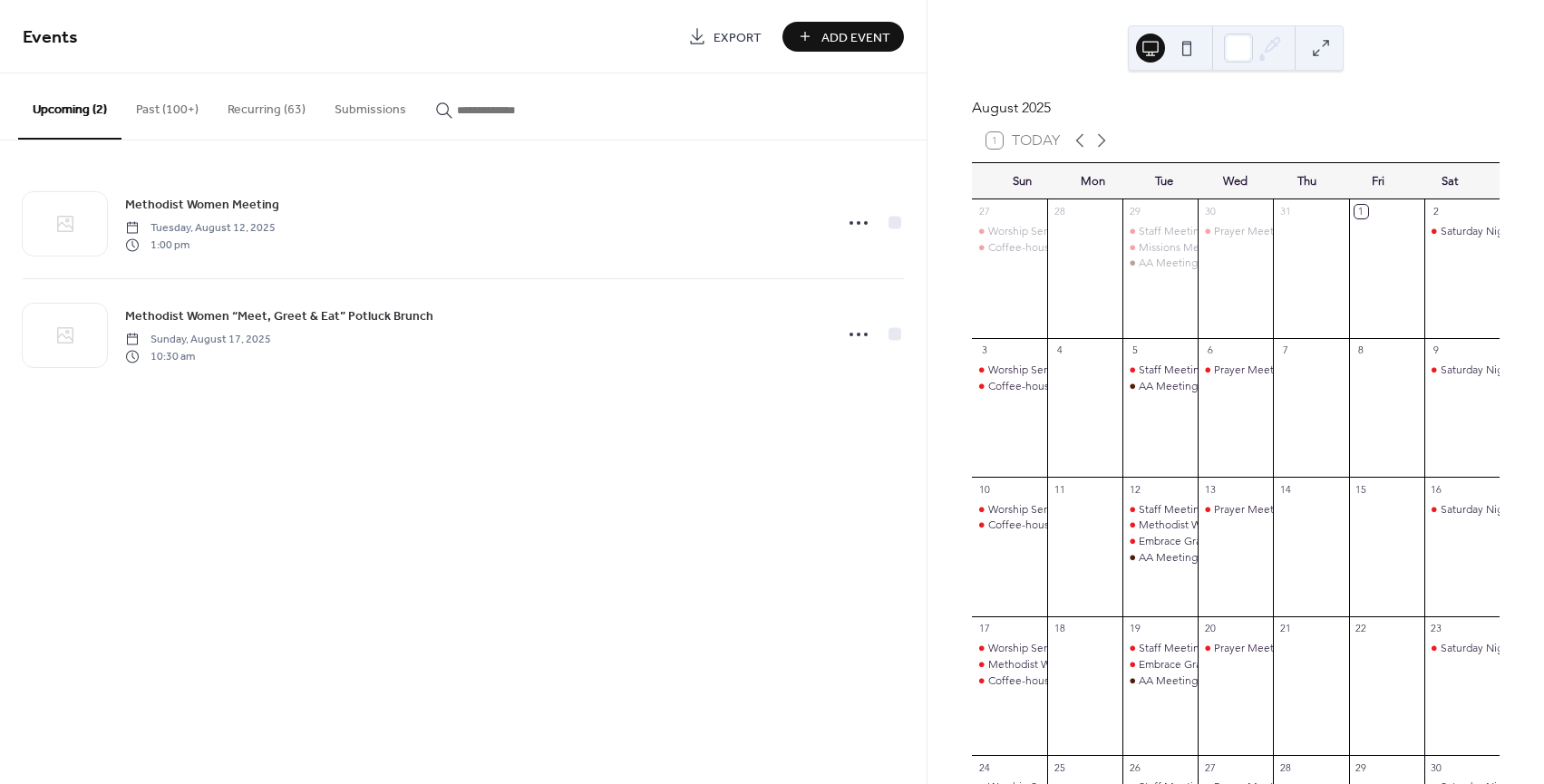 scroll, scrollTop: 0, scrollLeft: 0, axis: both 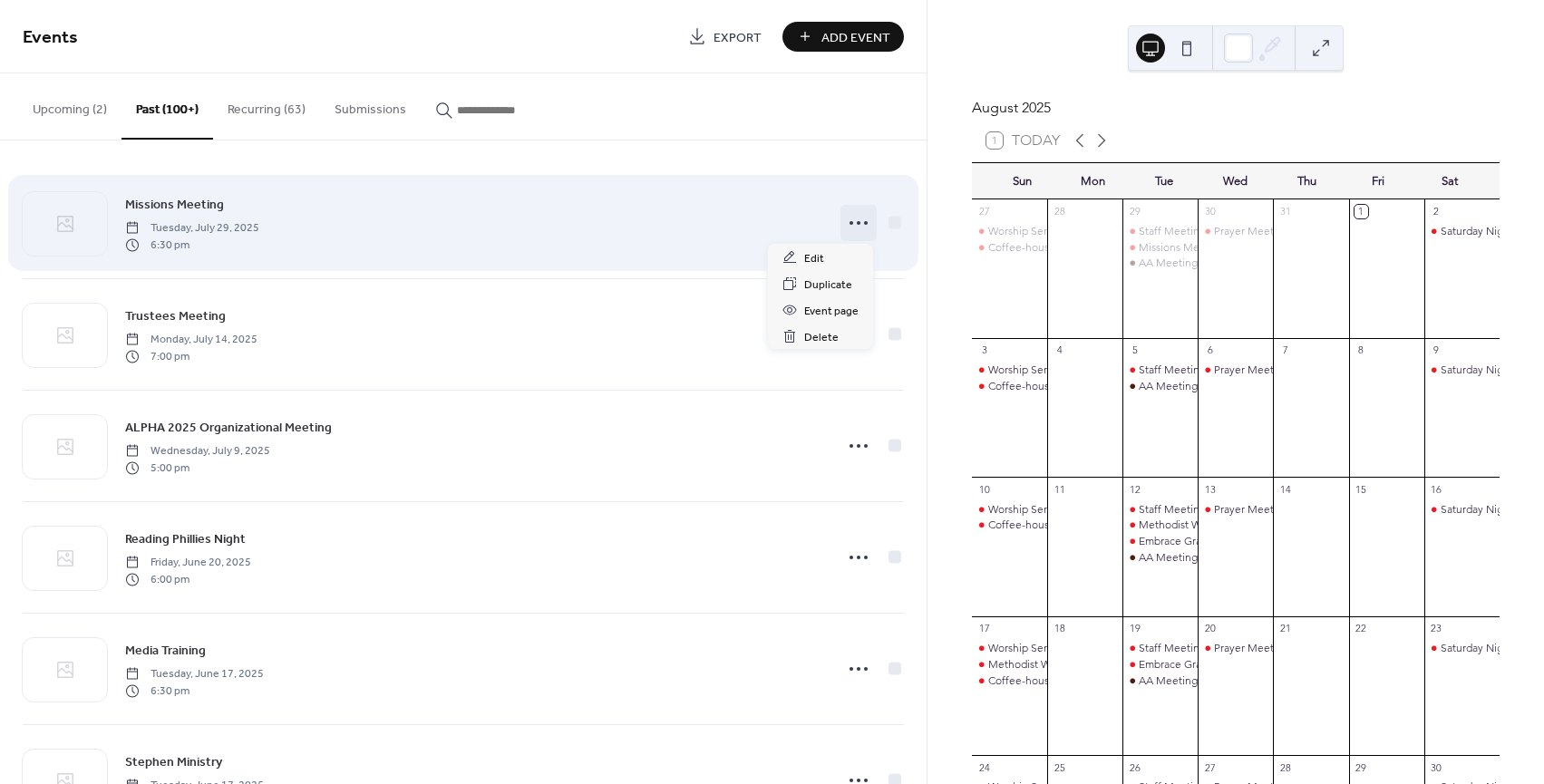 click 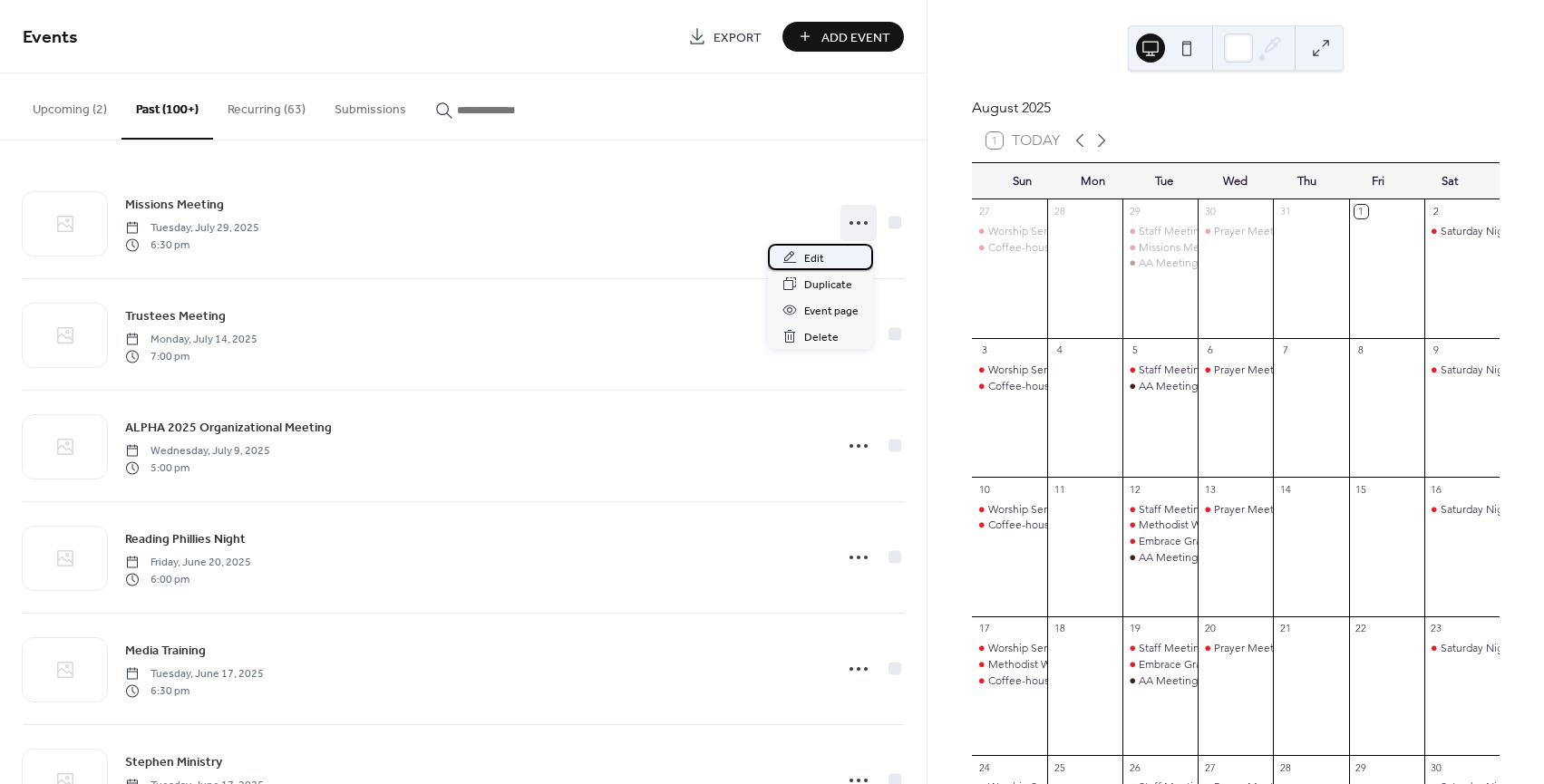 click on "Edit" at bounding box center [814, 258] 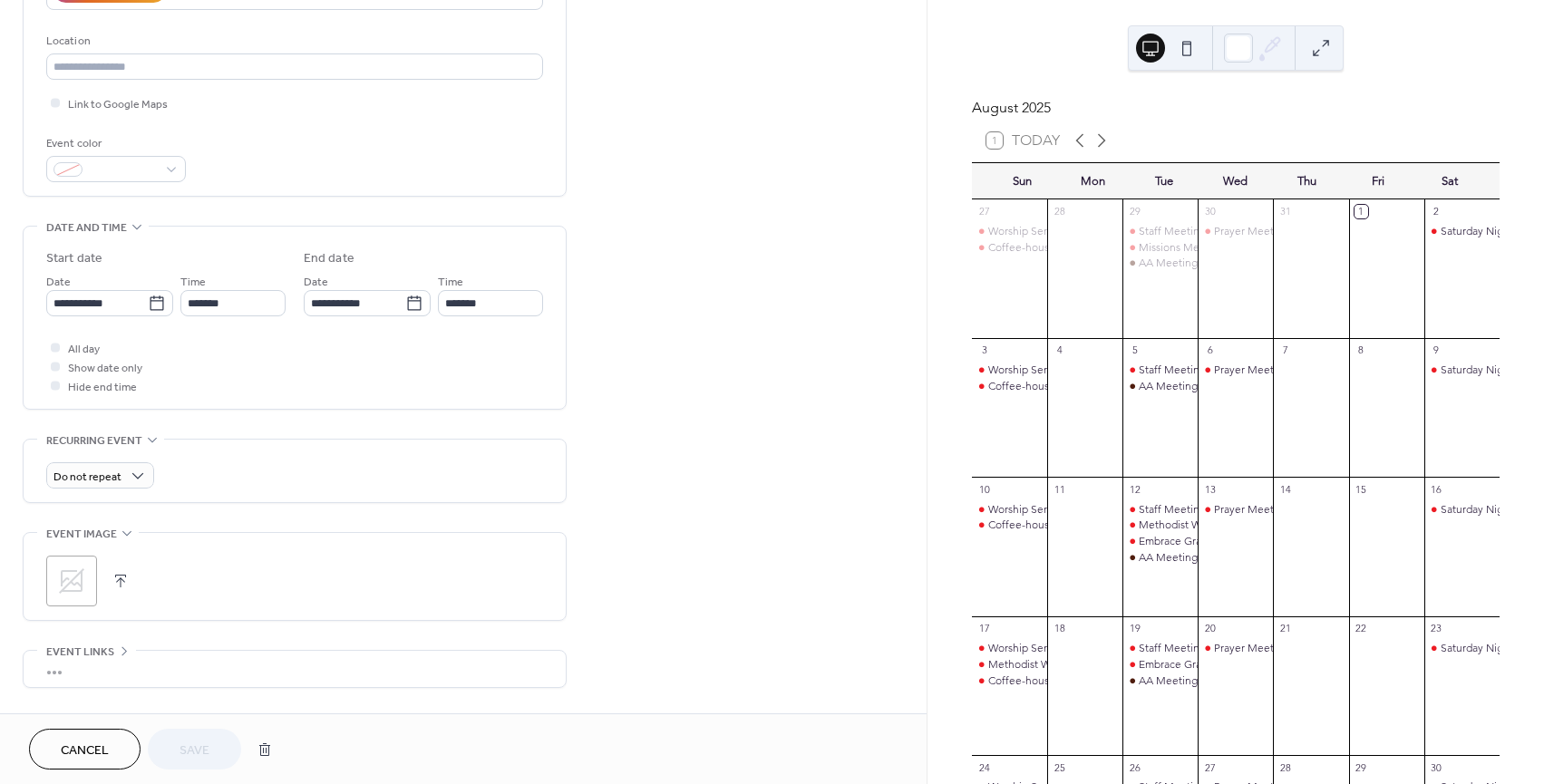 scroll, scrollTop: 402, scrollLeft: 0, axis: vertical 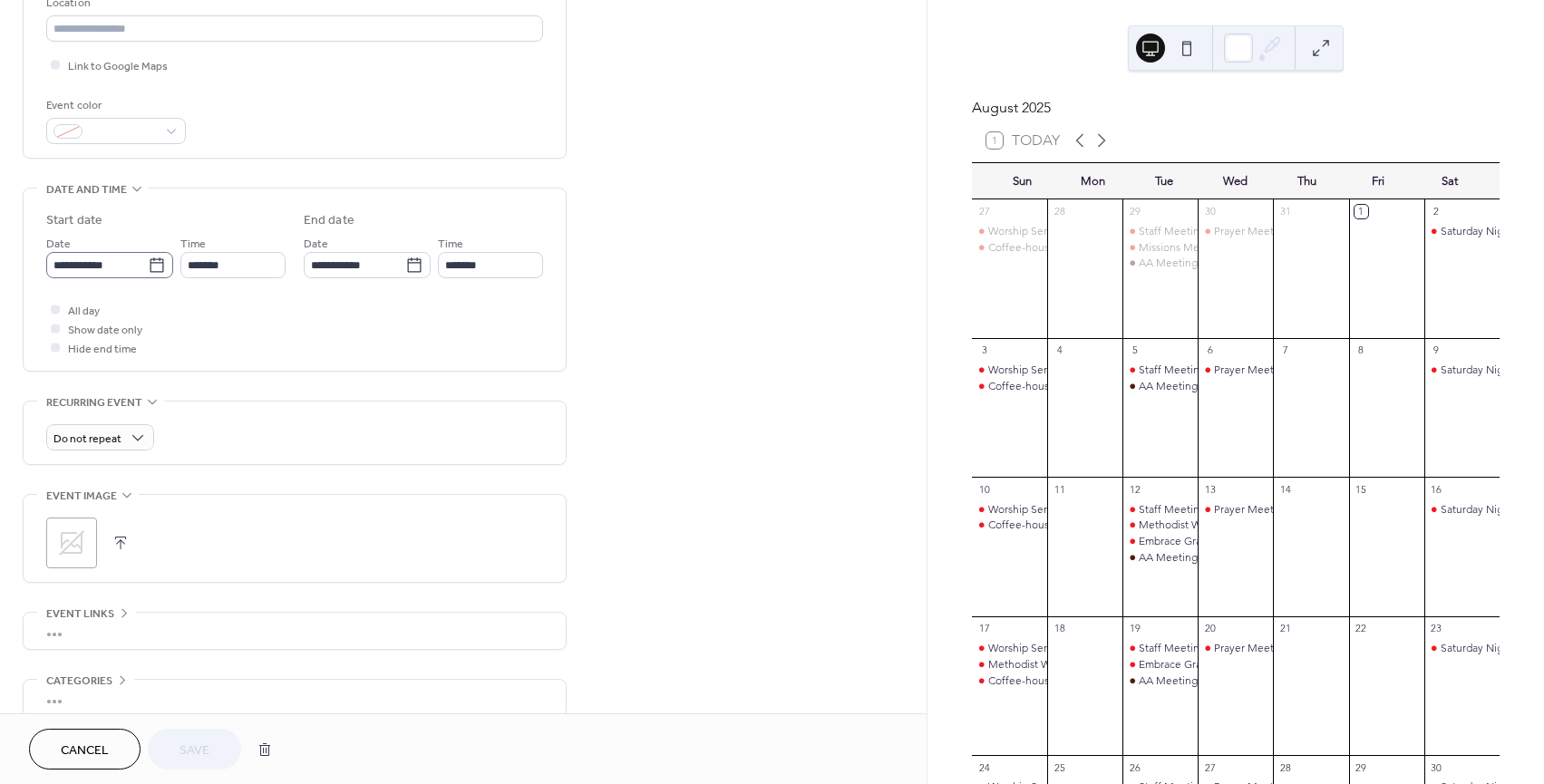 click 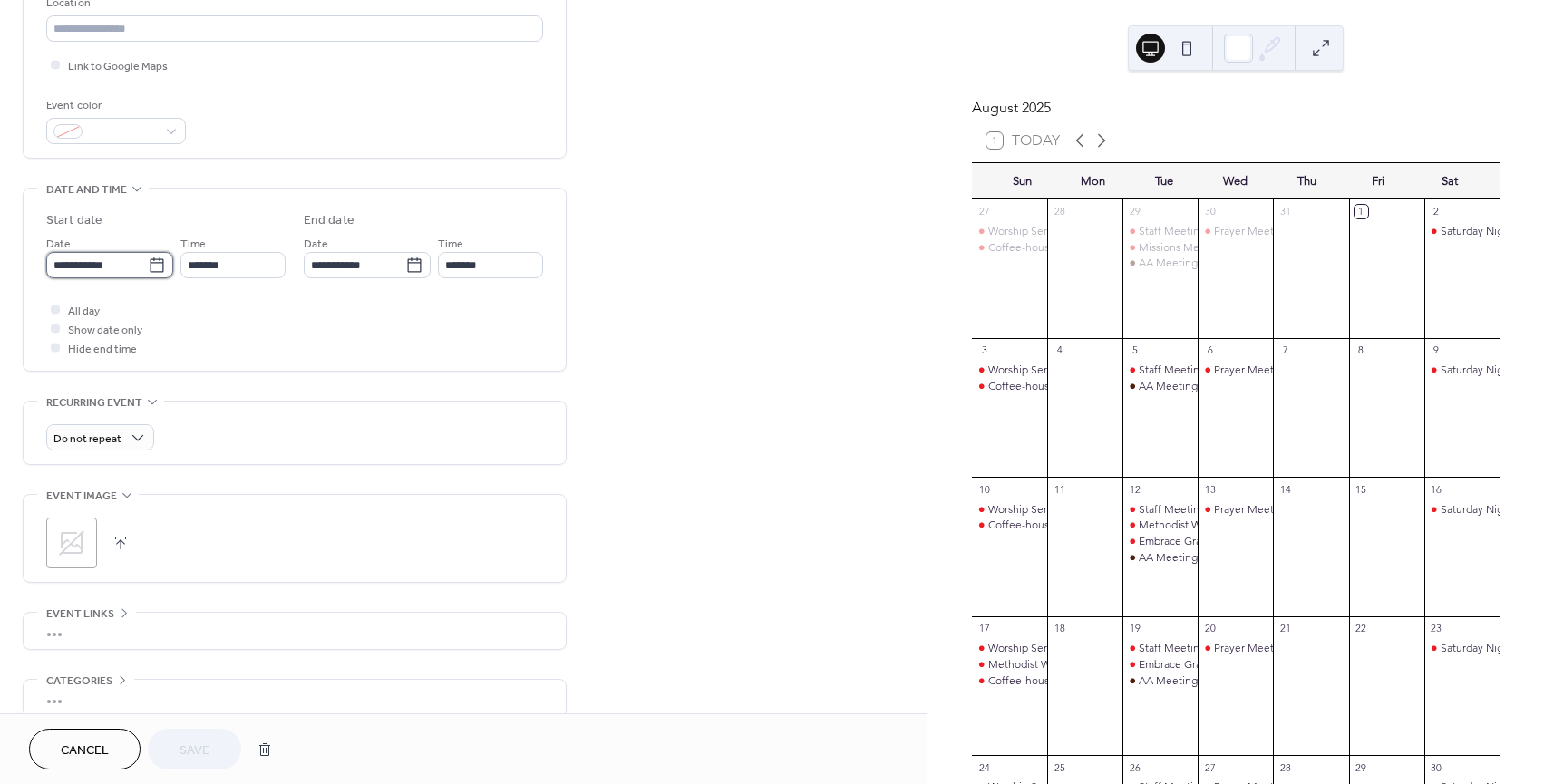 click on "**********" at bounding box center [97, 265] 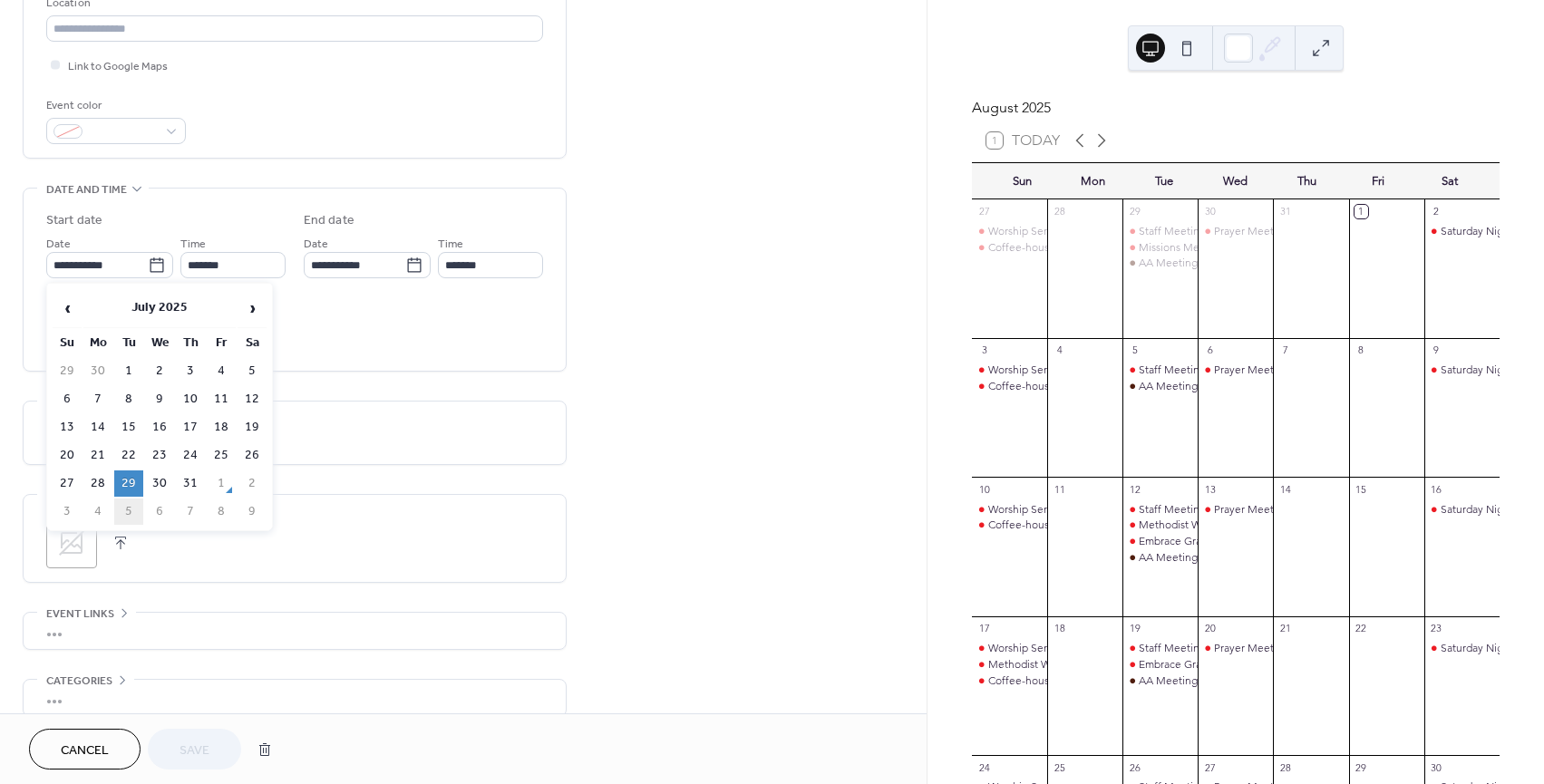 click on "5" at bounding box center (129, 511) 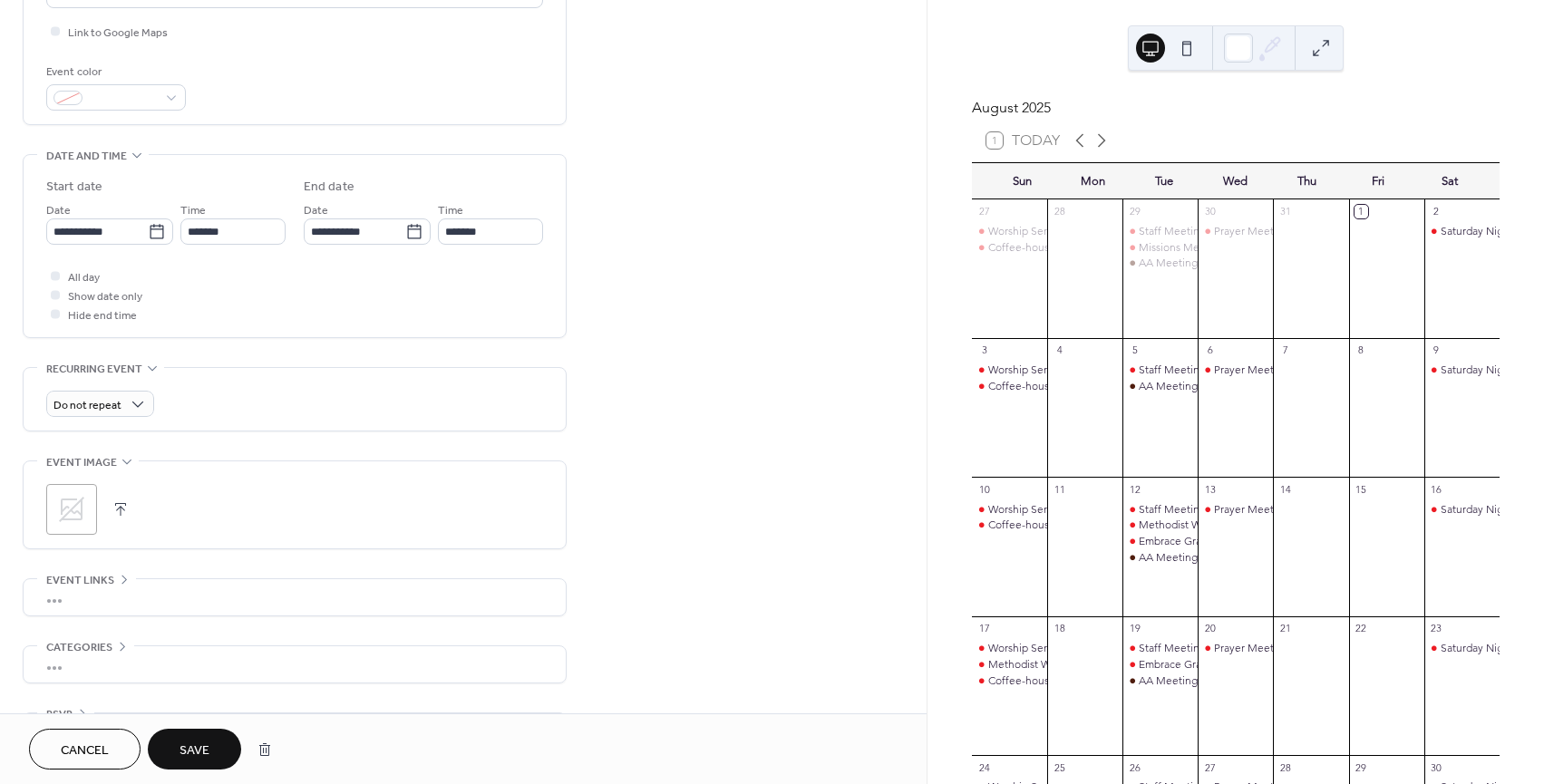 scroll, scrollTop: 491, scrollLeft: 0, axis: vertical 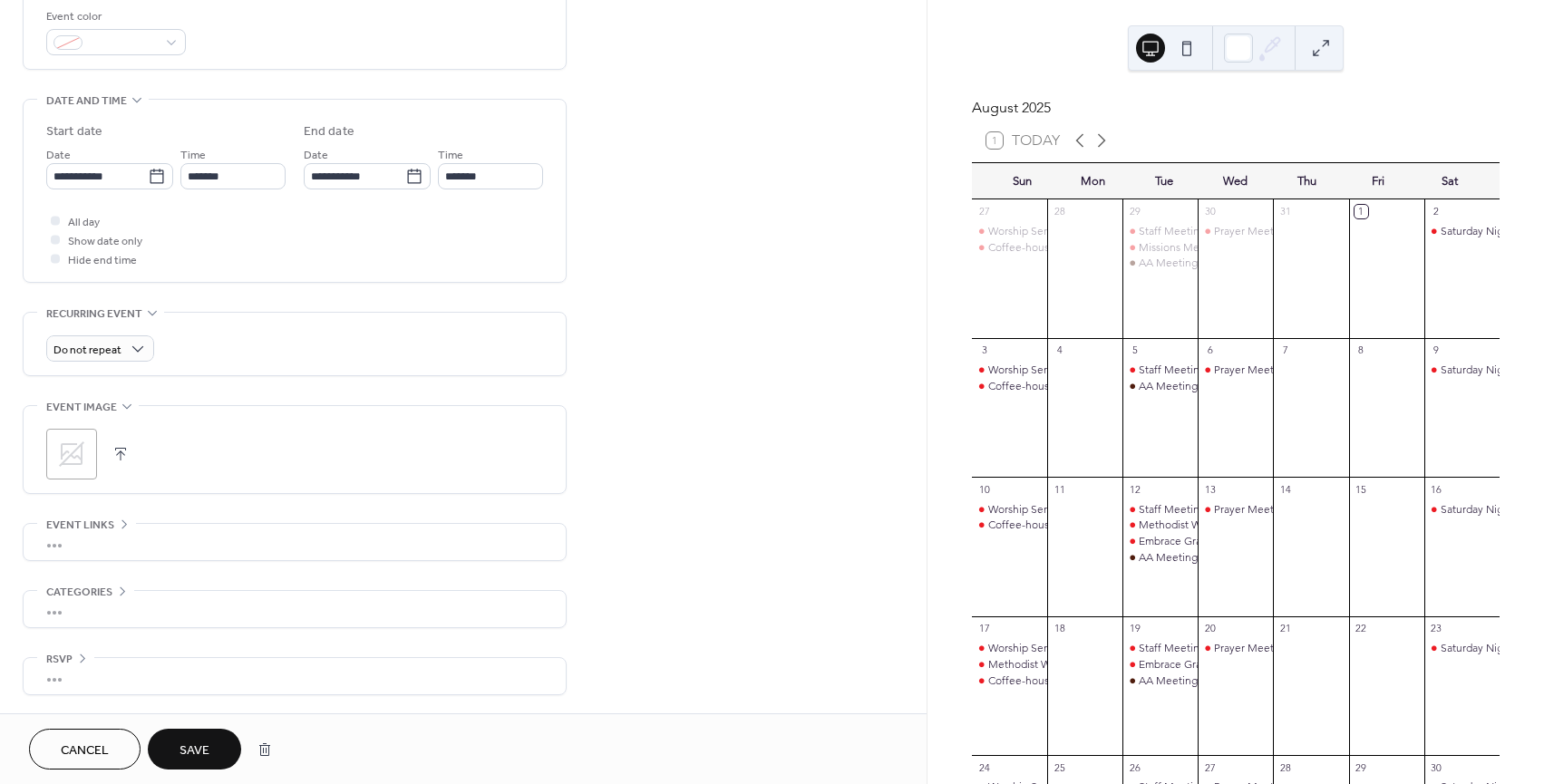 click on "Save" at bounding box center (194, 750) 